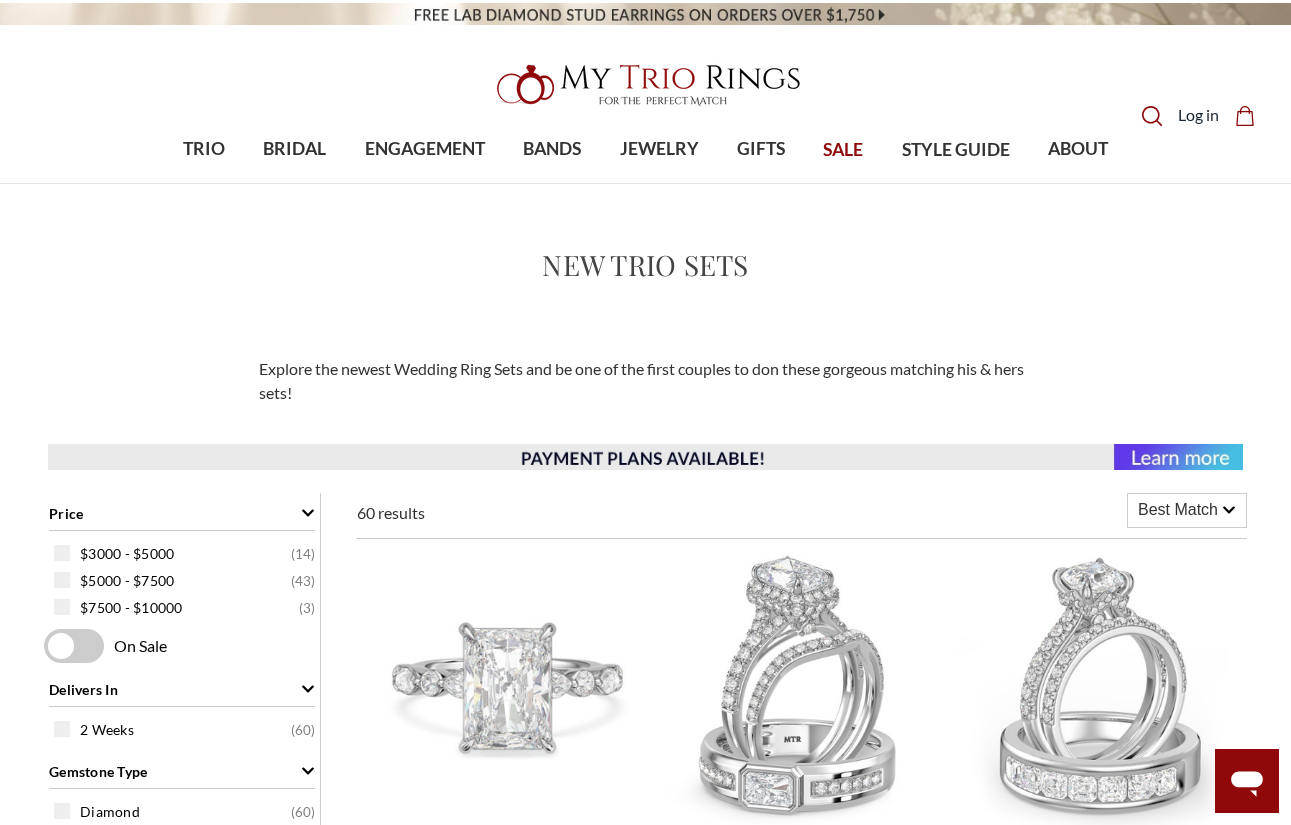 scroll, scrollTop: 367, scrollLeft: 0, axis: vertical 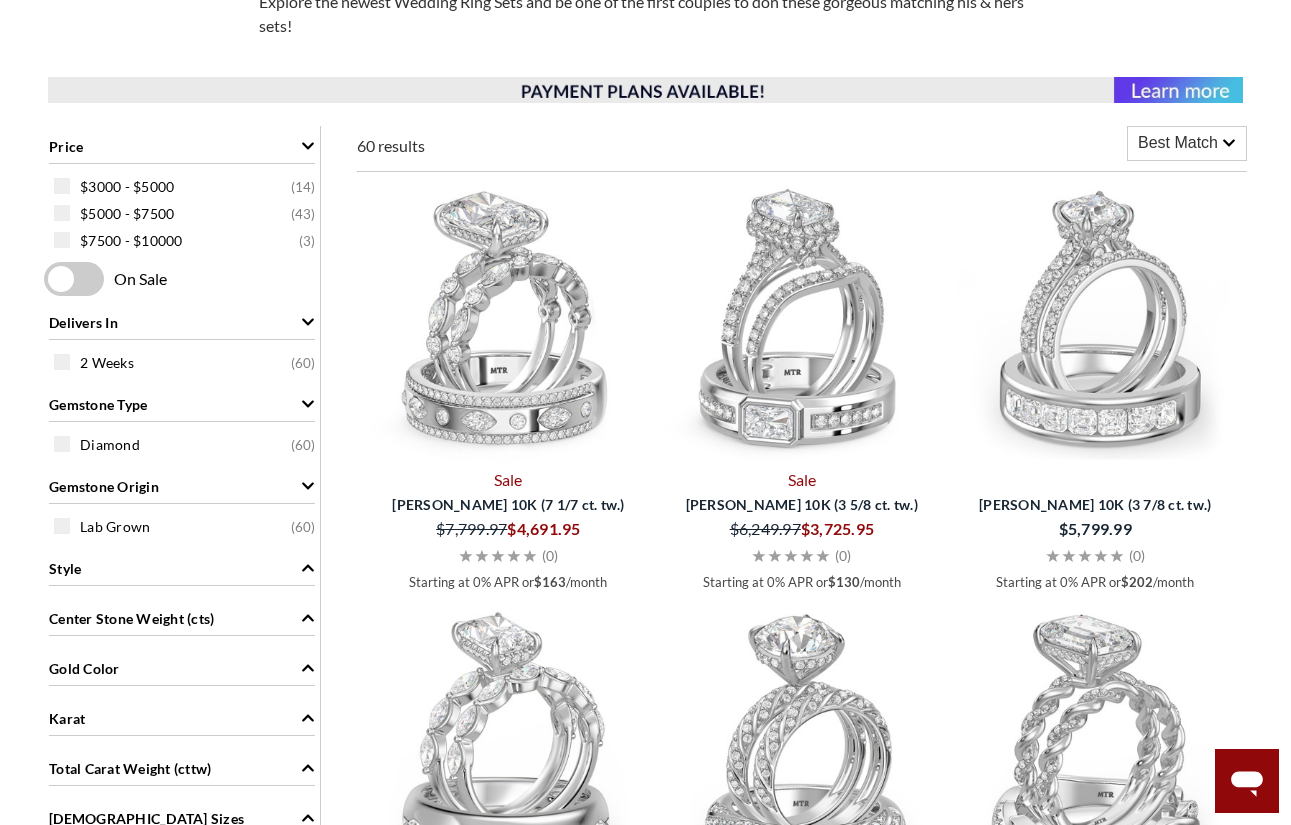 click on "Best Match" at bounding box center (1178, 143) 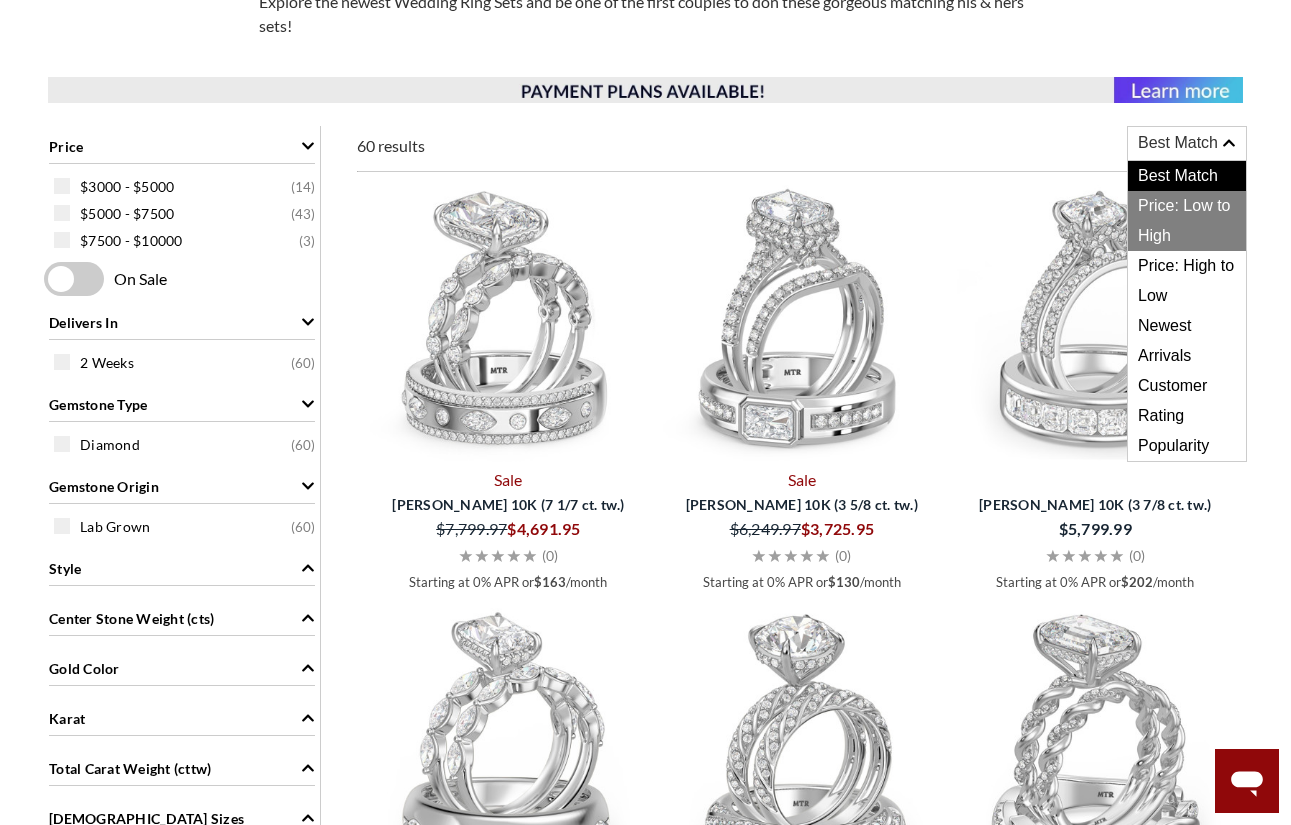 scroll, scrollTop: 0, scrollLeft: 0, axis: both 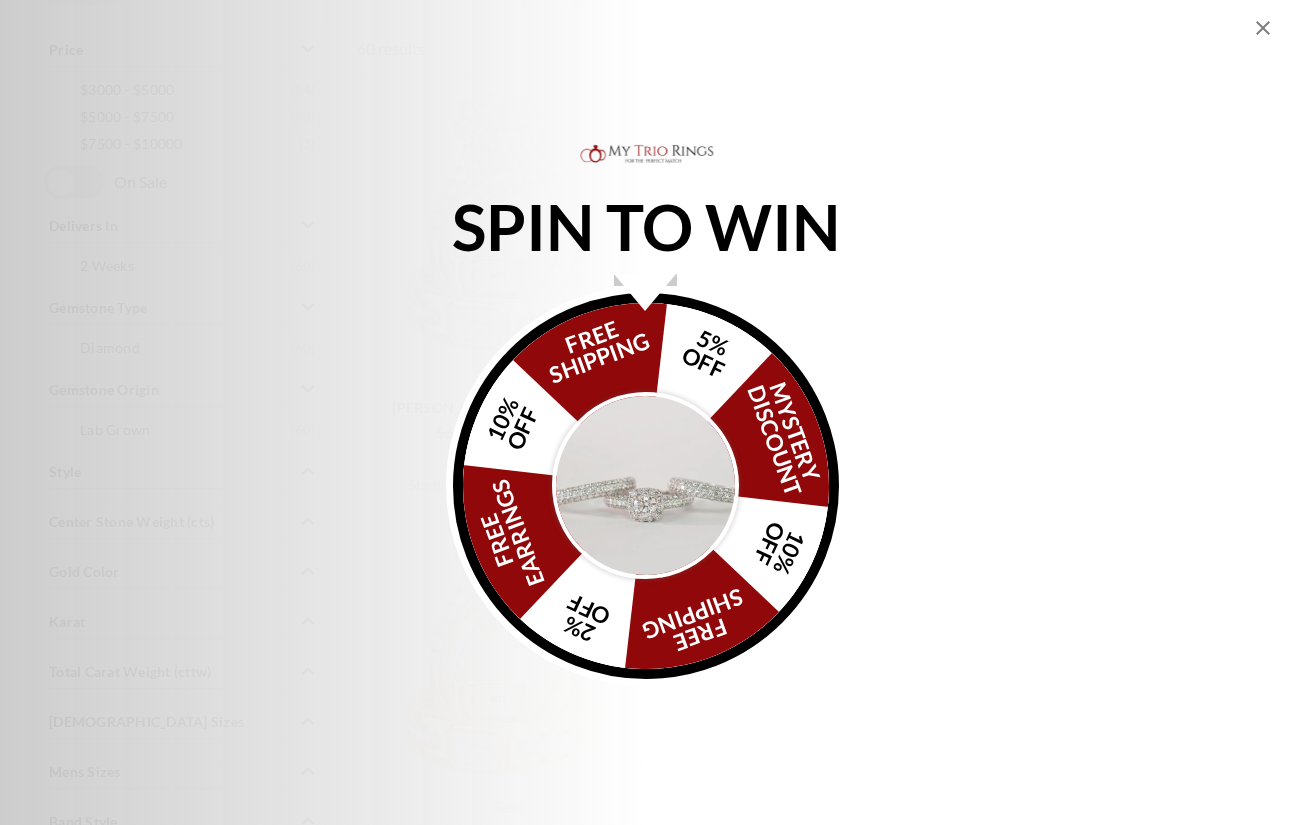 click at bounding box center (646, 486) 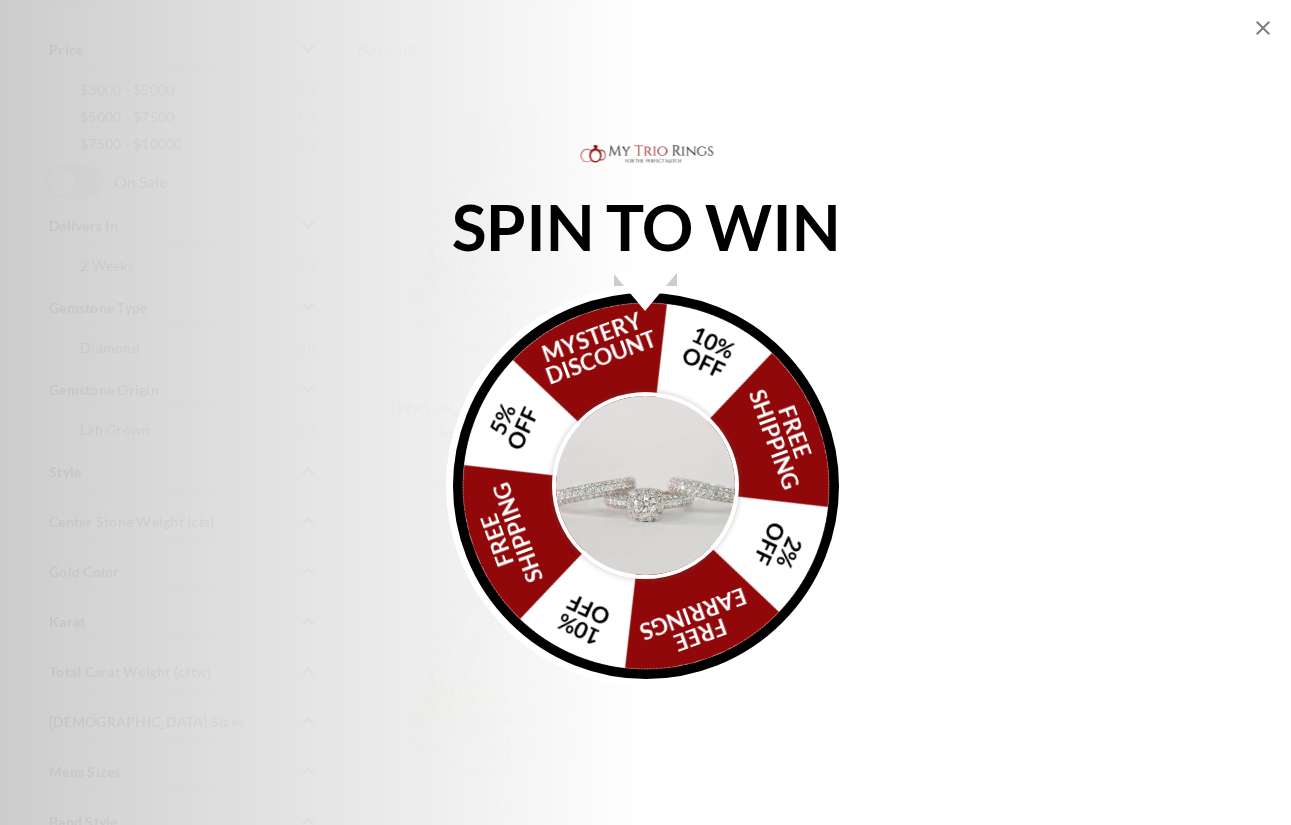 click at bounding box center (646, 486) 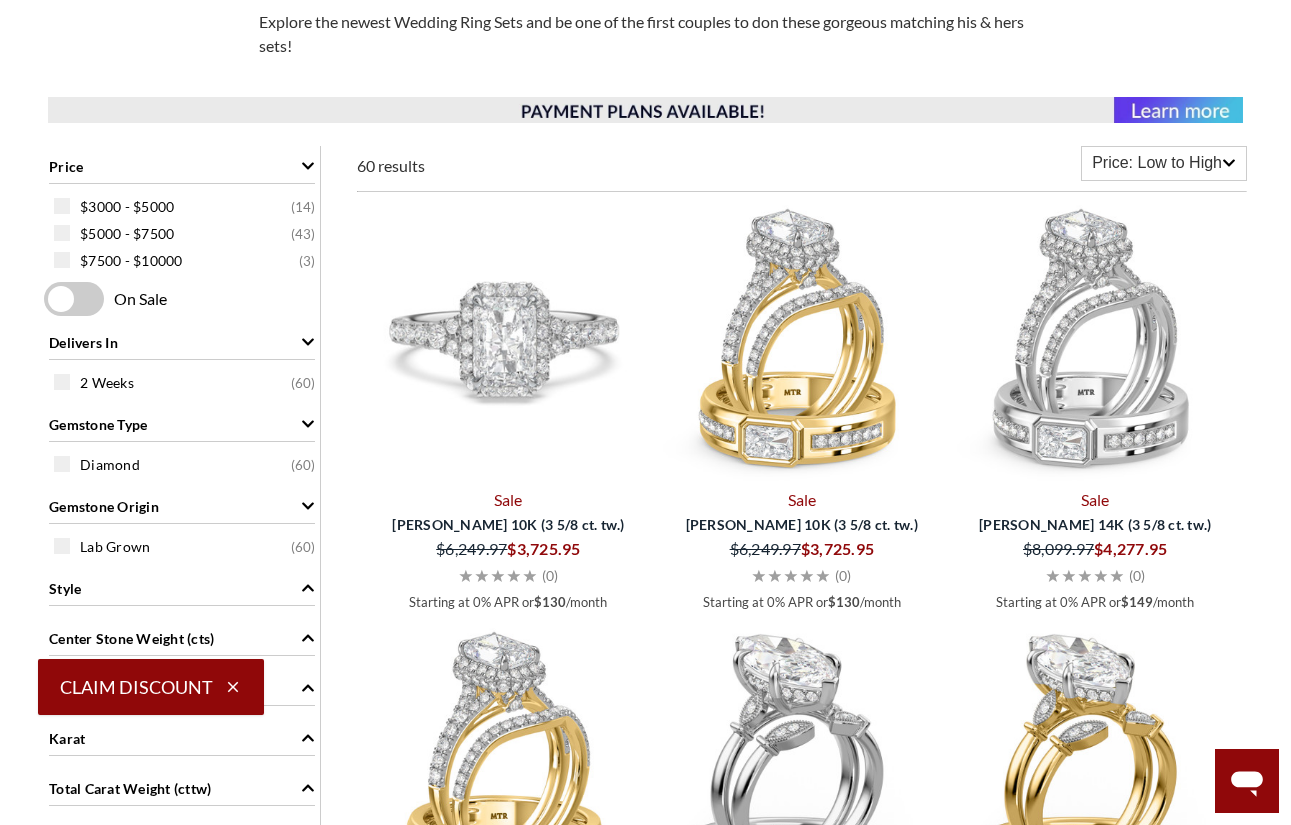 scroll, scrollTop: 355, scrollLeft: 0, axis: vertical 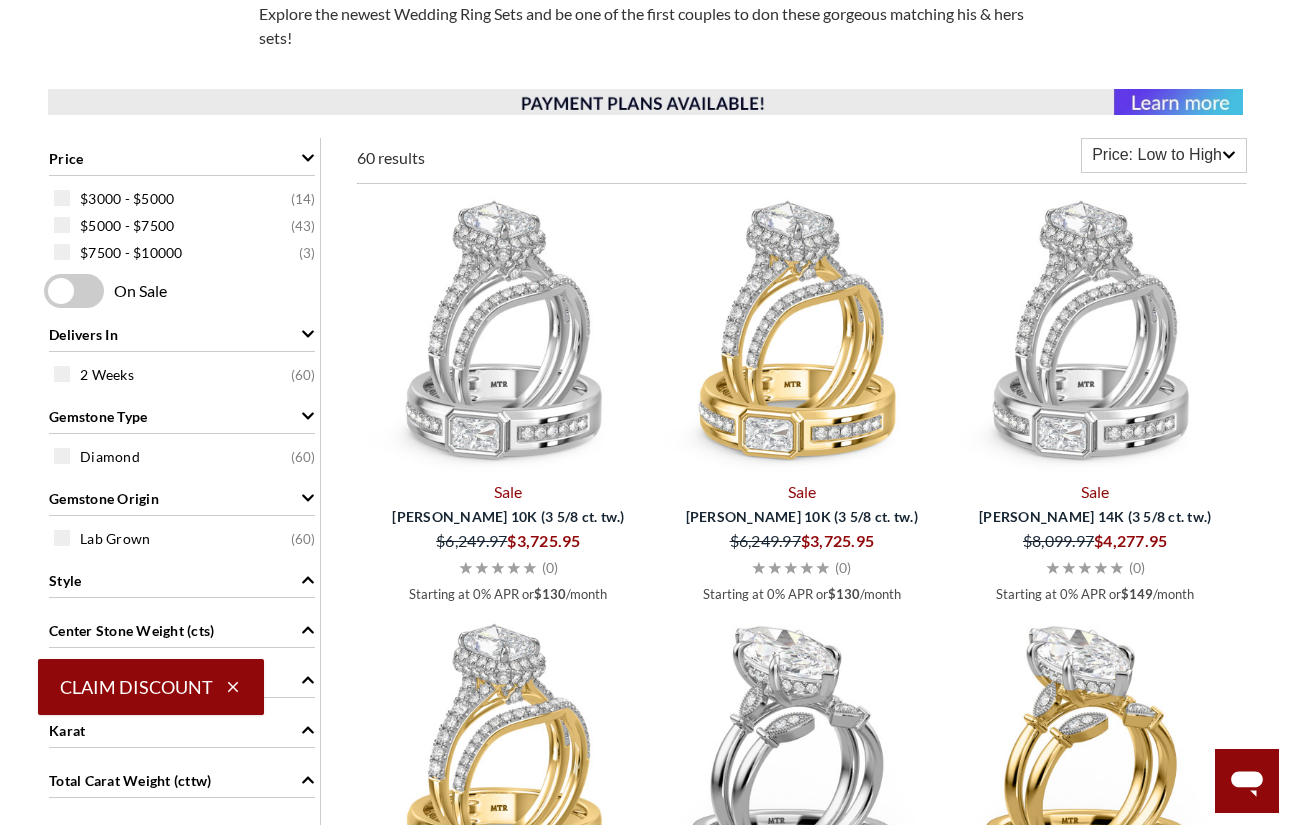 click on "Price: Low to High" at bounding box center (1157, 155) 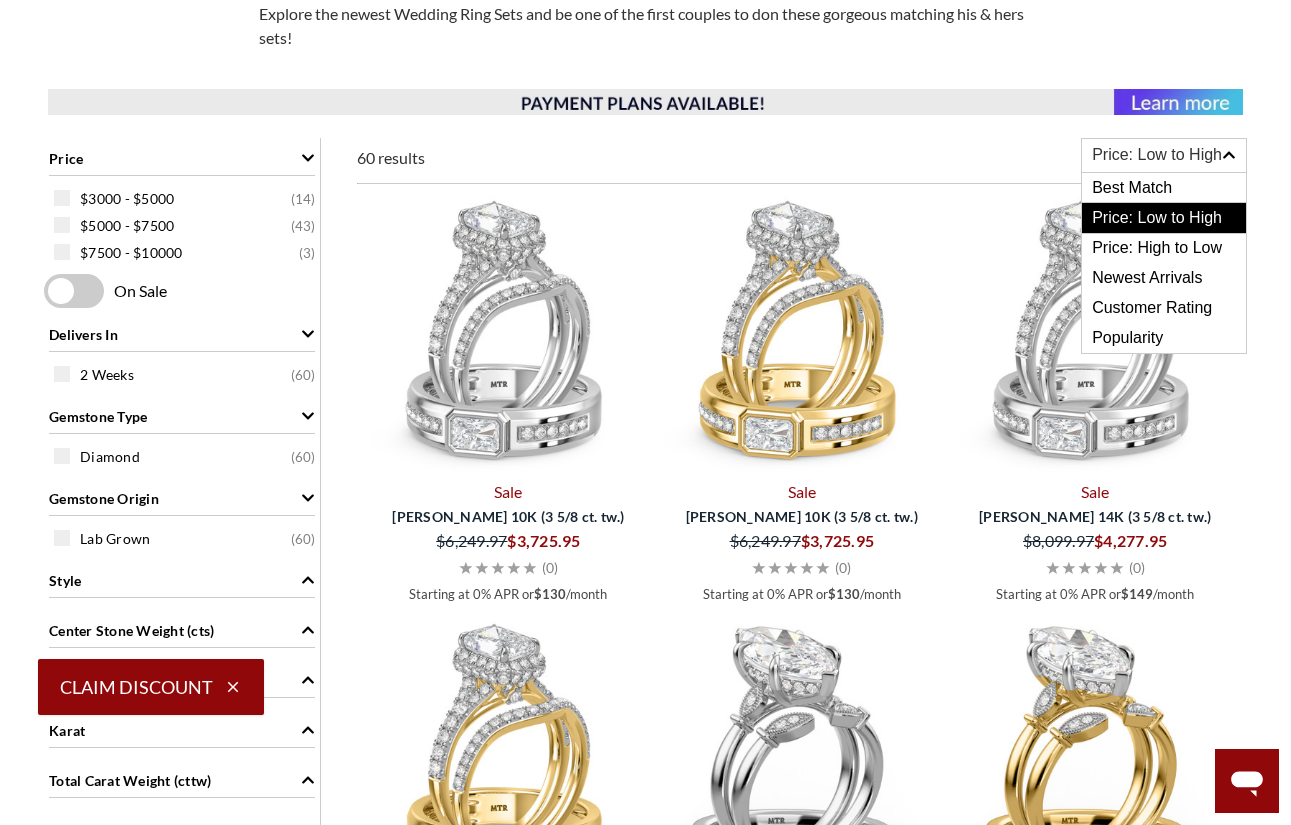 click on "Price: Low to High" at bounding box center [1164, 218] 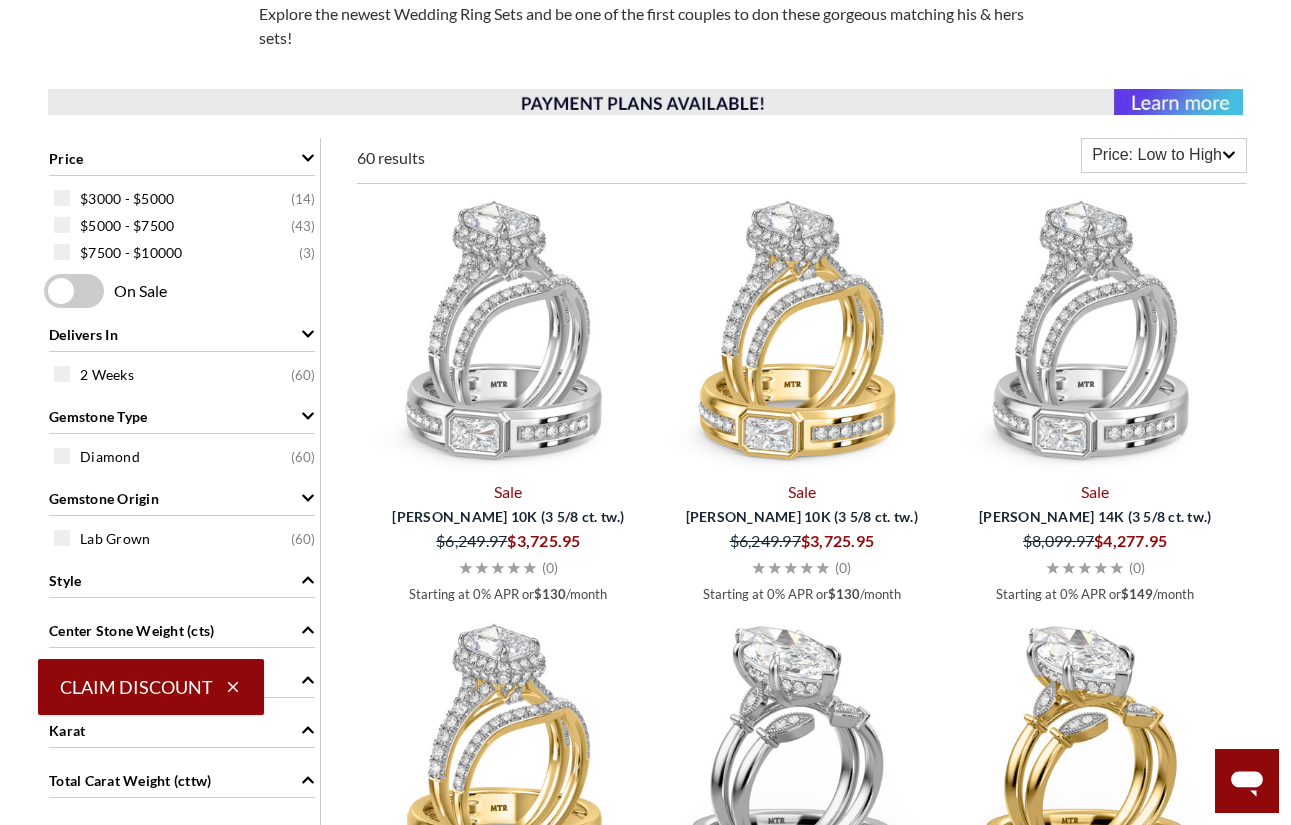 click on "Price             $3000 - $5000   ( 14 )     $5000 - $7500   ( 43 )     $7500 - $10000   ( 3 )       On Sale Delivers [DATE]   ( 60 )   Gemstone Type             Diamond   ( 60 )   Gemstone Origin             Lab Grown   ( 60 )   Style             Hidden Halo   ( 60 )   Center Stone Weight (cts)             2   ( 12 )     3   ( 6 )     5   ( 42 )   Gold Color             Rose   ( 20 )     White   ( 20 )     Yellow   ( 20 )   Karat             10k   ( 30 )     14k   ( 30 )   Total Carat Weight (cttw)             3 Carat   ( 12 )     4 Carat   ( 6 )     5 Carat   ( 6 )     5 3/4   ( 6 )     6 1/5   ( 6 )     6 Carat   ( 12 )     6 7/8   ( 6 )     7 1/7   ( 6 )   [DEMOGRAPHIC_DATA] Sizes             3   ( 60 )     3.5   ( 60 )     4   ( 60 )     4.5   ( 60 )     5   ( 60 )     5.5   ( 60 )     6   ( 60 )     6.5   ( 60 )     7   ( 60 )     7.5   ( 60 )     8   ( 60 )     8.5   ( 60 )     9   ( 60 )     9.5   ( 60 )     10   ( 60 )     10.5   ( 60 )     11   ( 60 )     11.5   ( 60 )     12   ( 60" 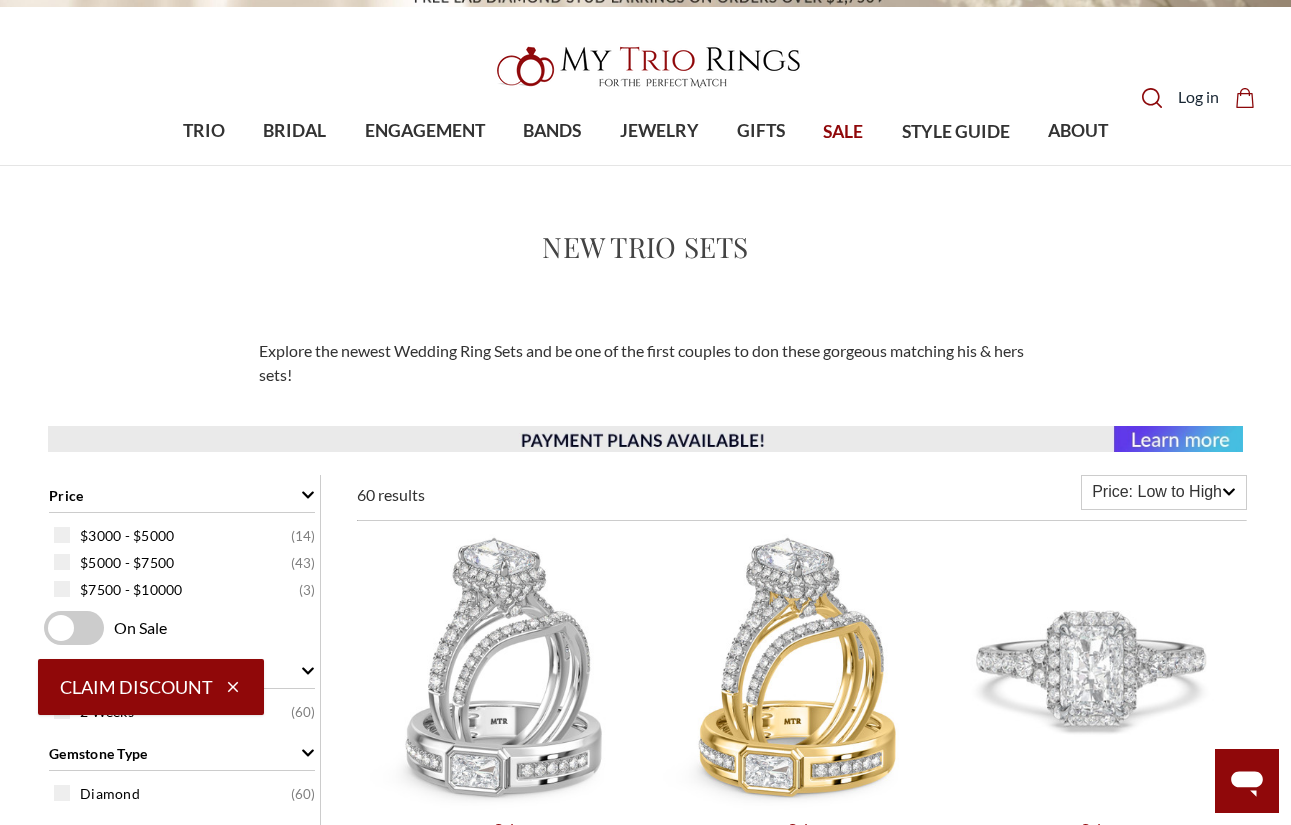 scroll, scrollTop: 0, scrollLeft: 0, axis: both 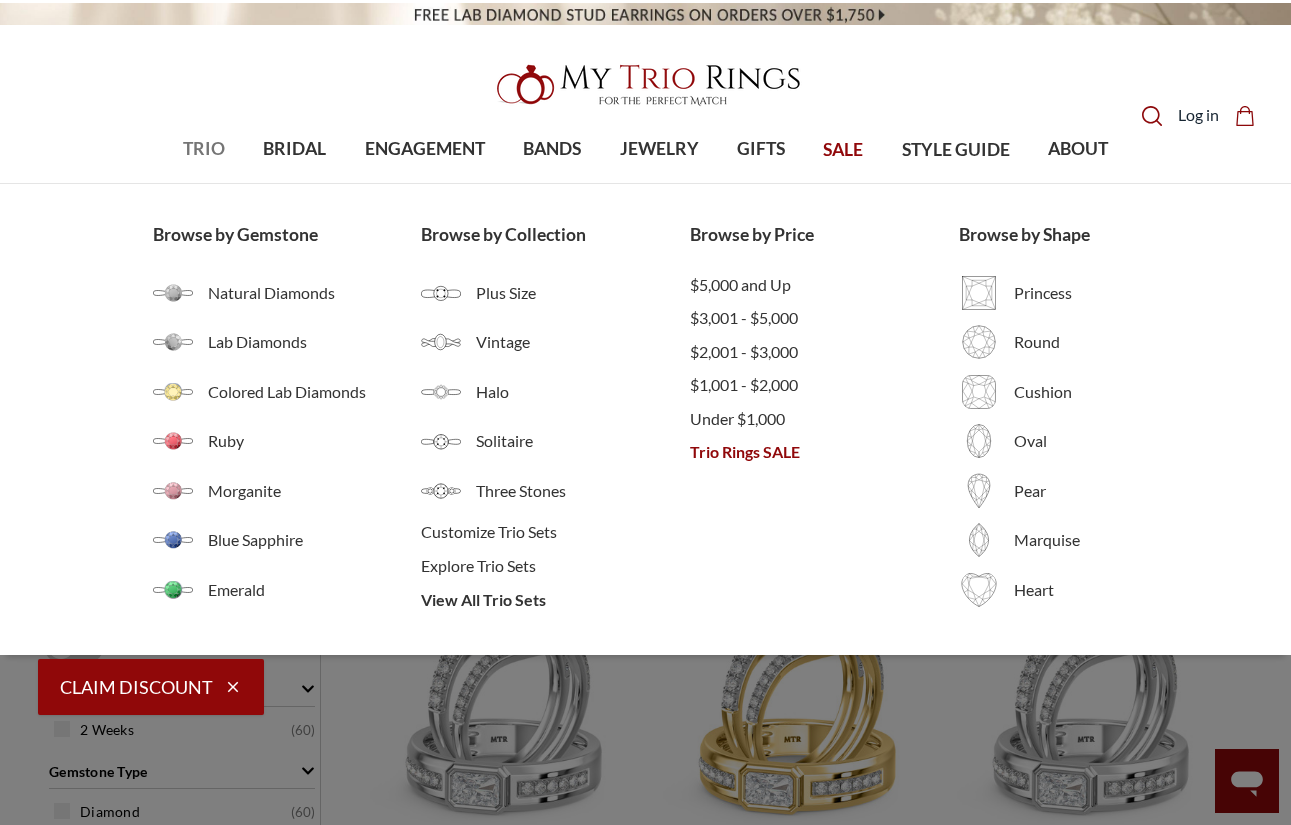 click on "TRIO" at bounding box center [204, 149] 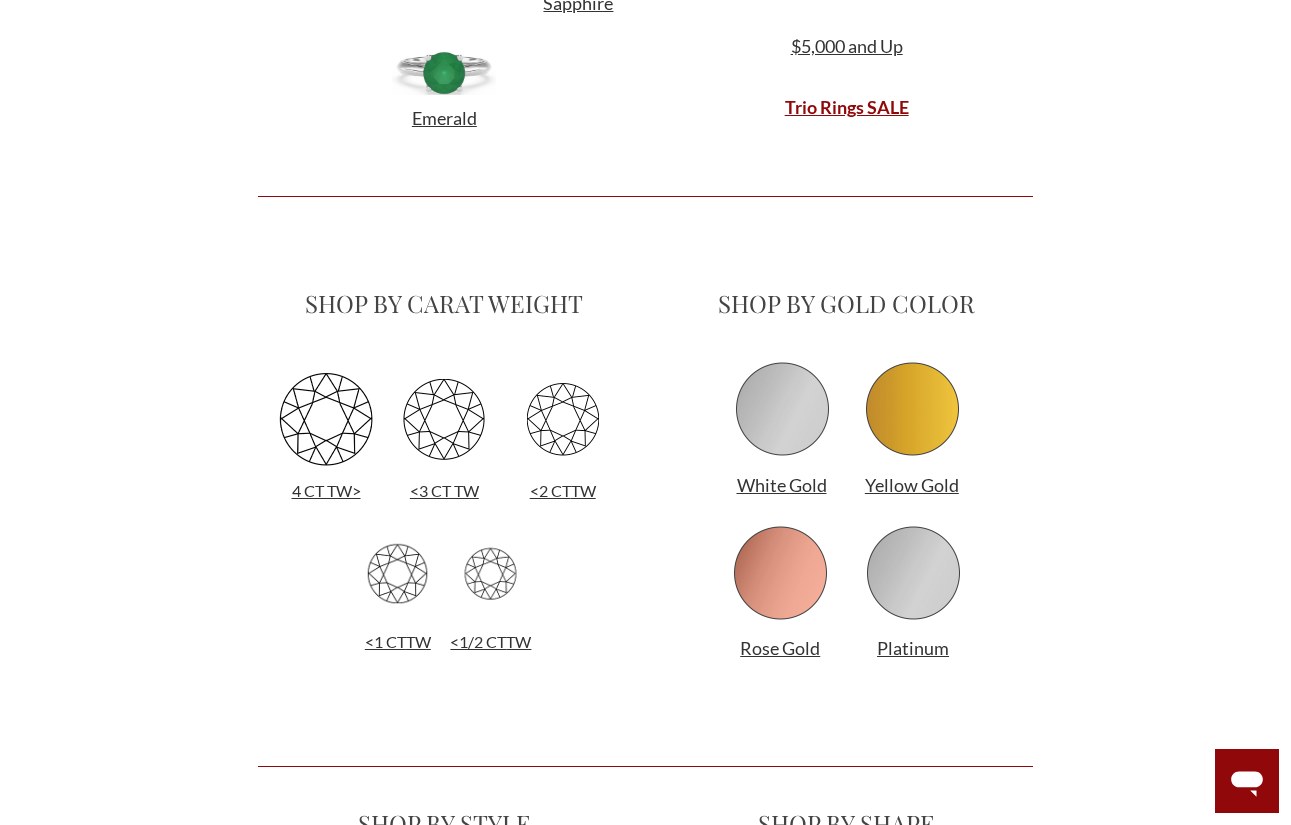 scroll, scrollTop: 1057, scrollLeft: 0, axis: vertical 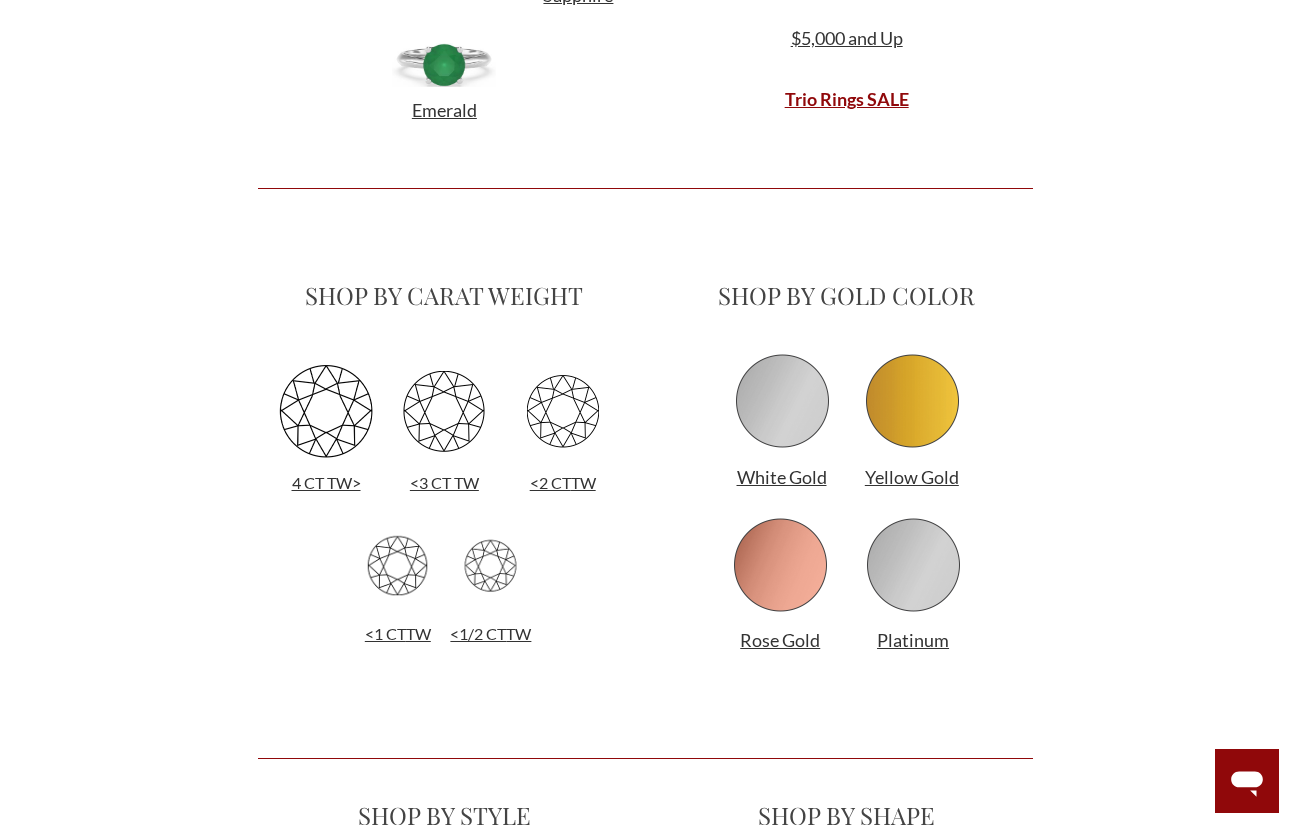 click at bounding box center [912, 401] 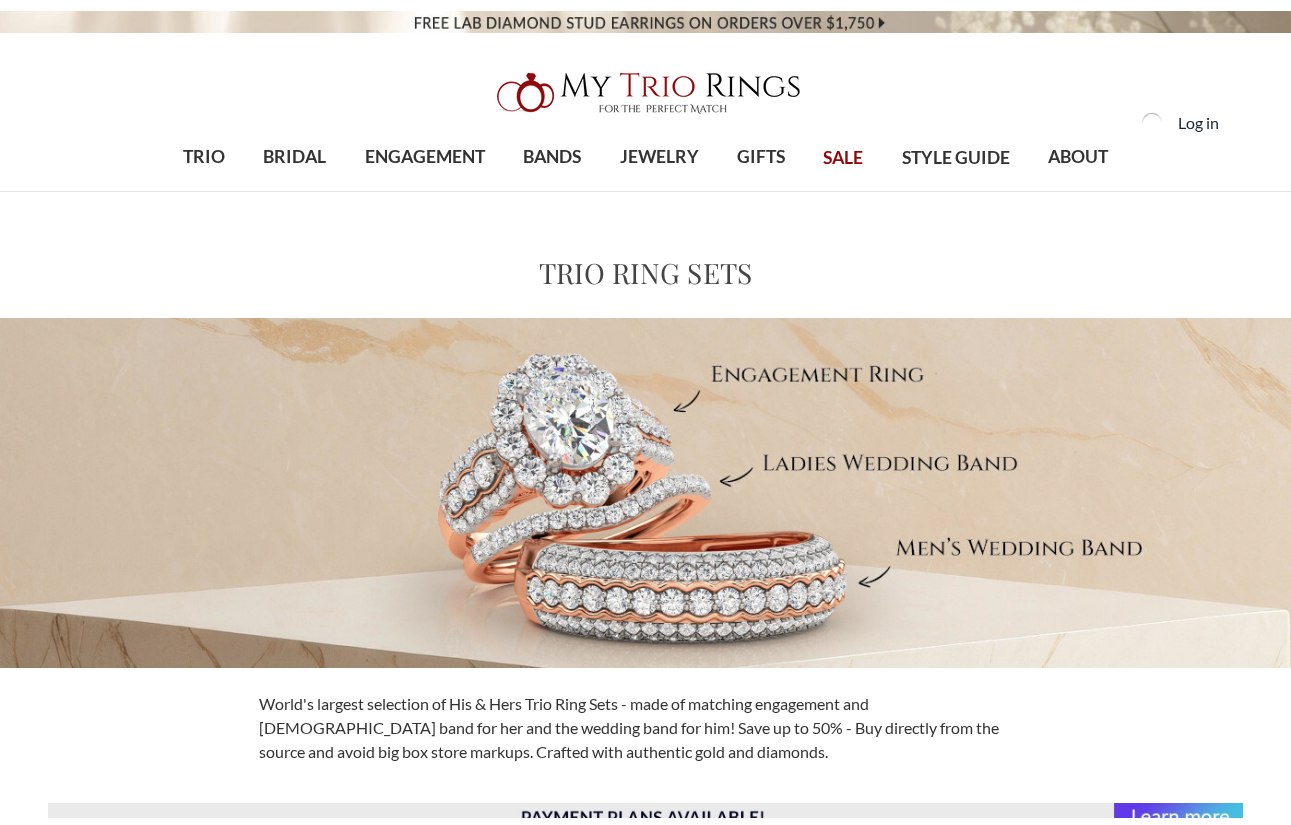 scroll, scrollTop: 0, scrollLeft: 0, axis: both 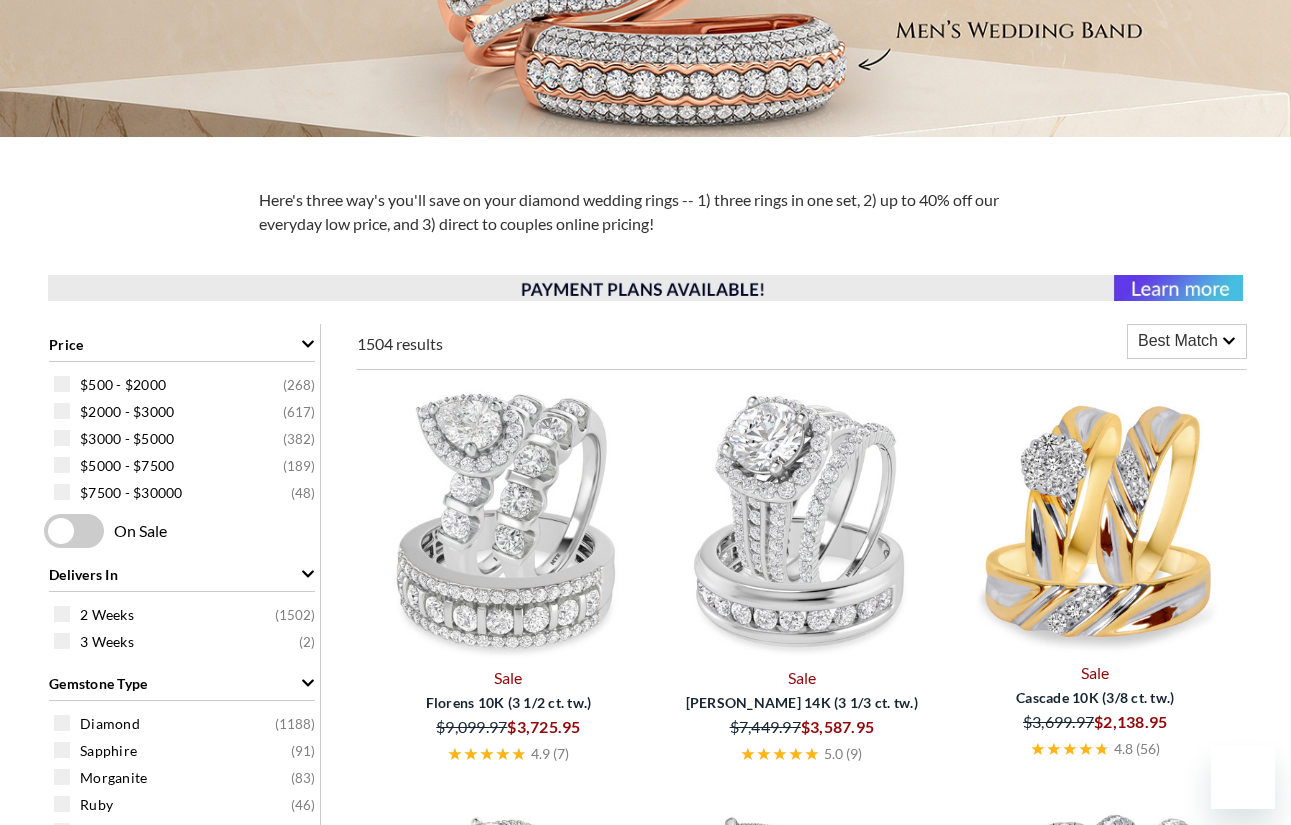 click on "Best Match" at bounding box center [1178, 341] 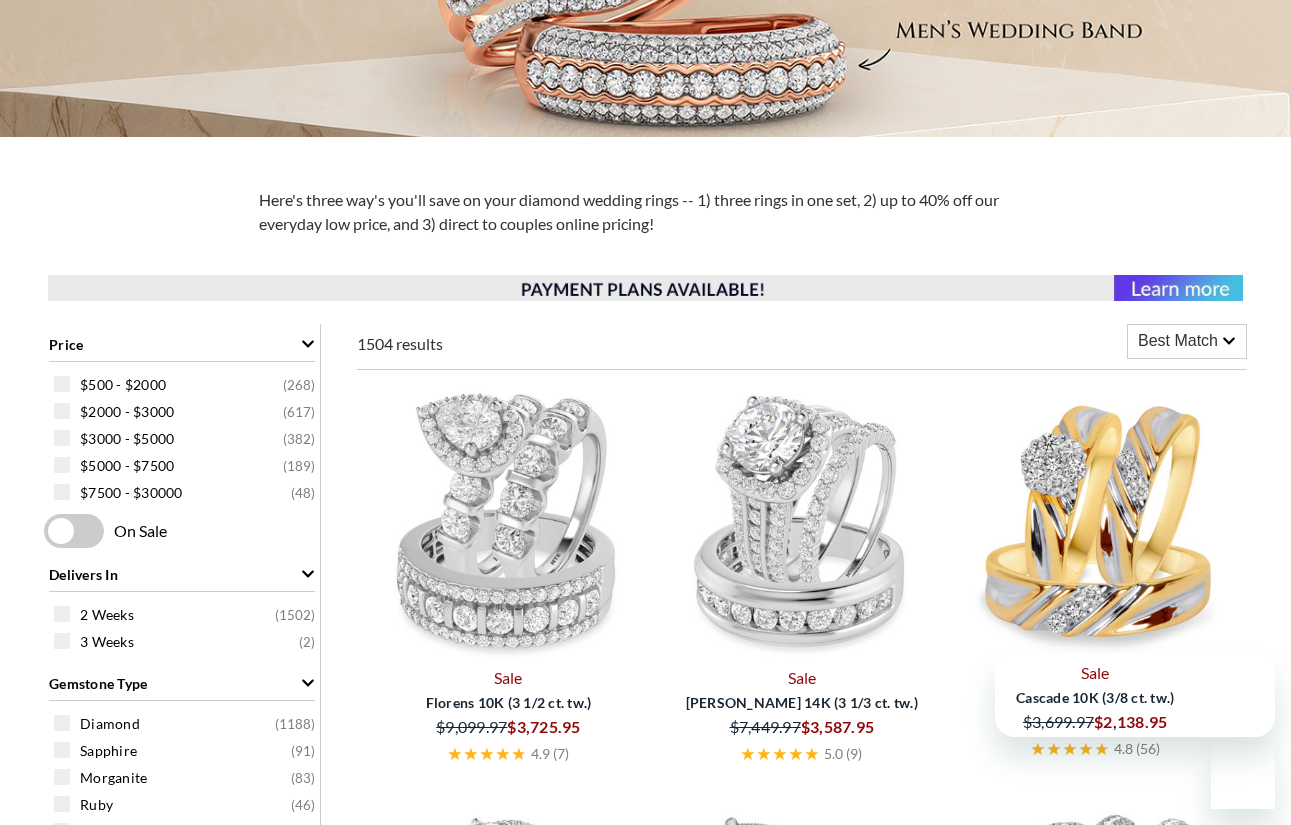 scroll, scrollTop: 618, scrollLeft: 0, axis: vertical 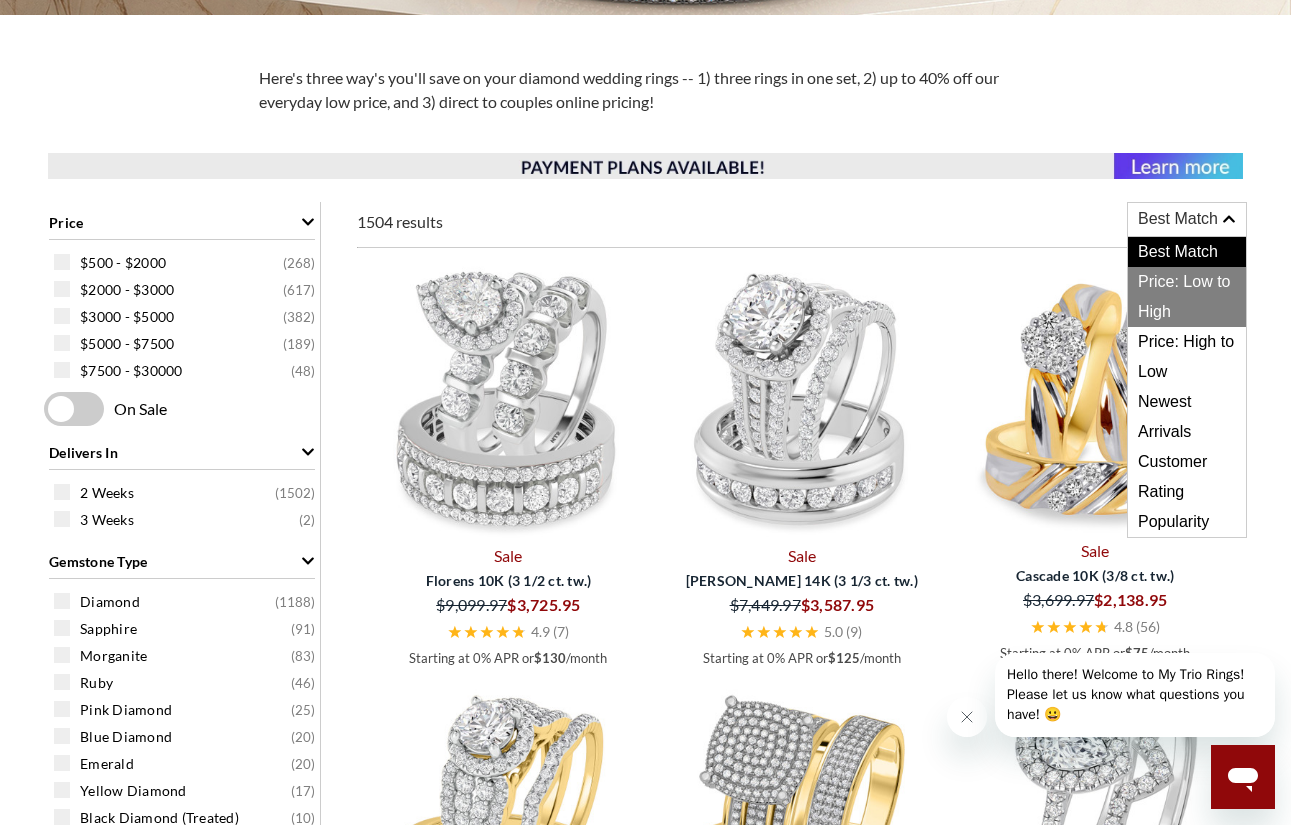 click on "Price: Low to High" at bounding box center [1187, 297] 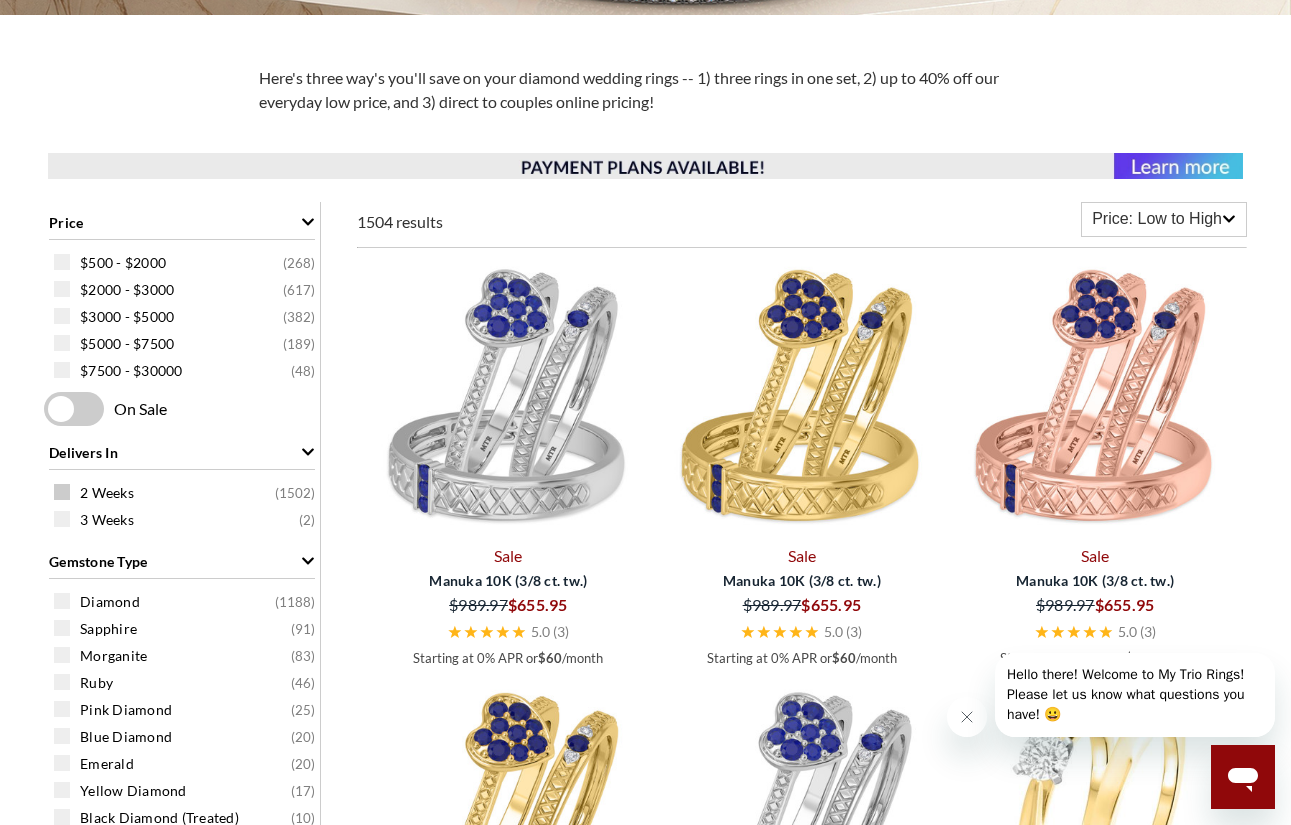 scroll, scrollTop: 923, scrollLeft: 0, axis: vertical 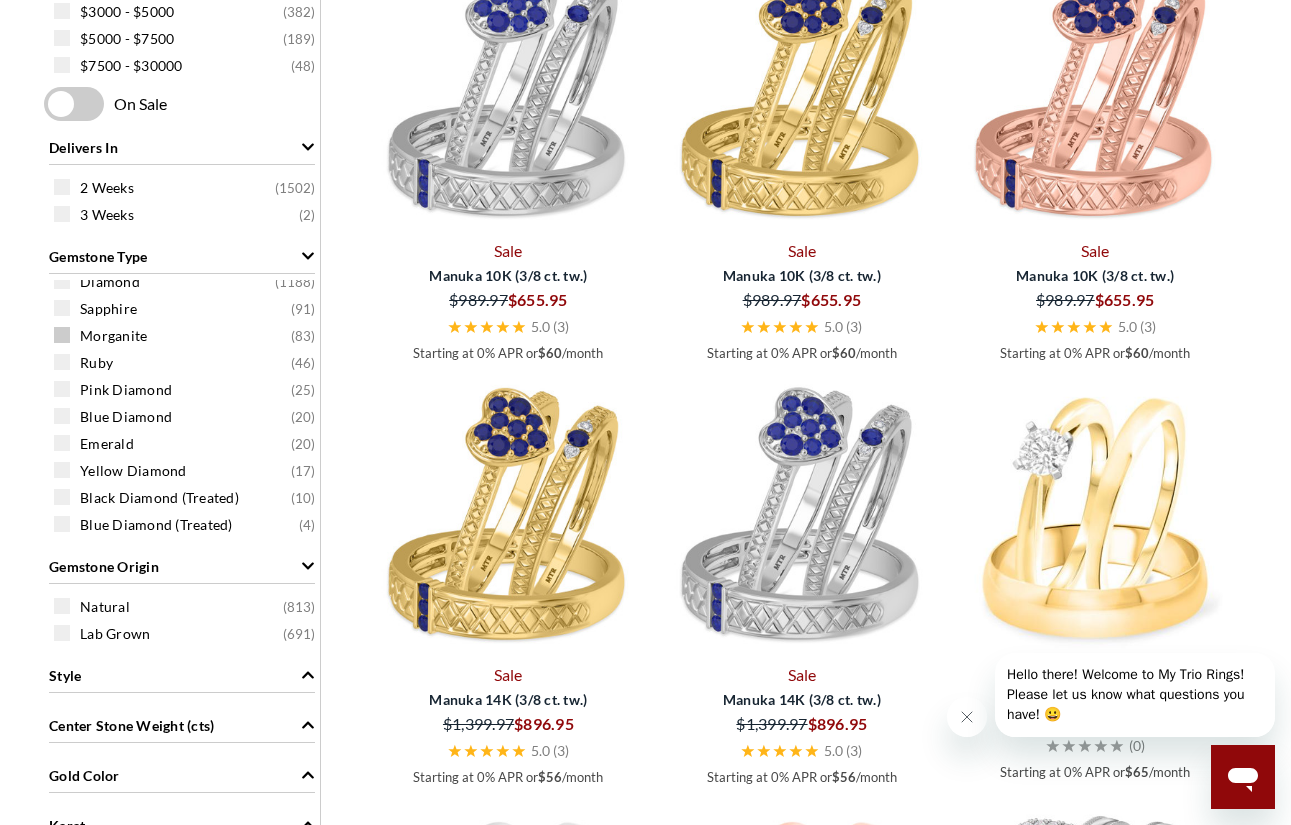 click on "Morganite   ( 83 )" at bounding box center [187, 335] 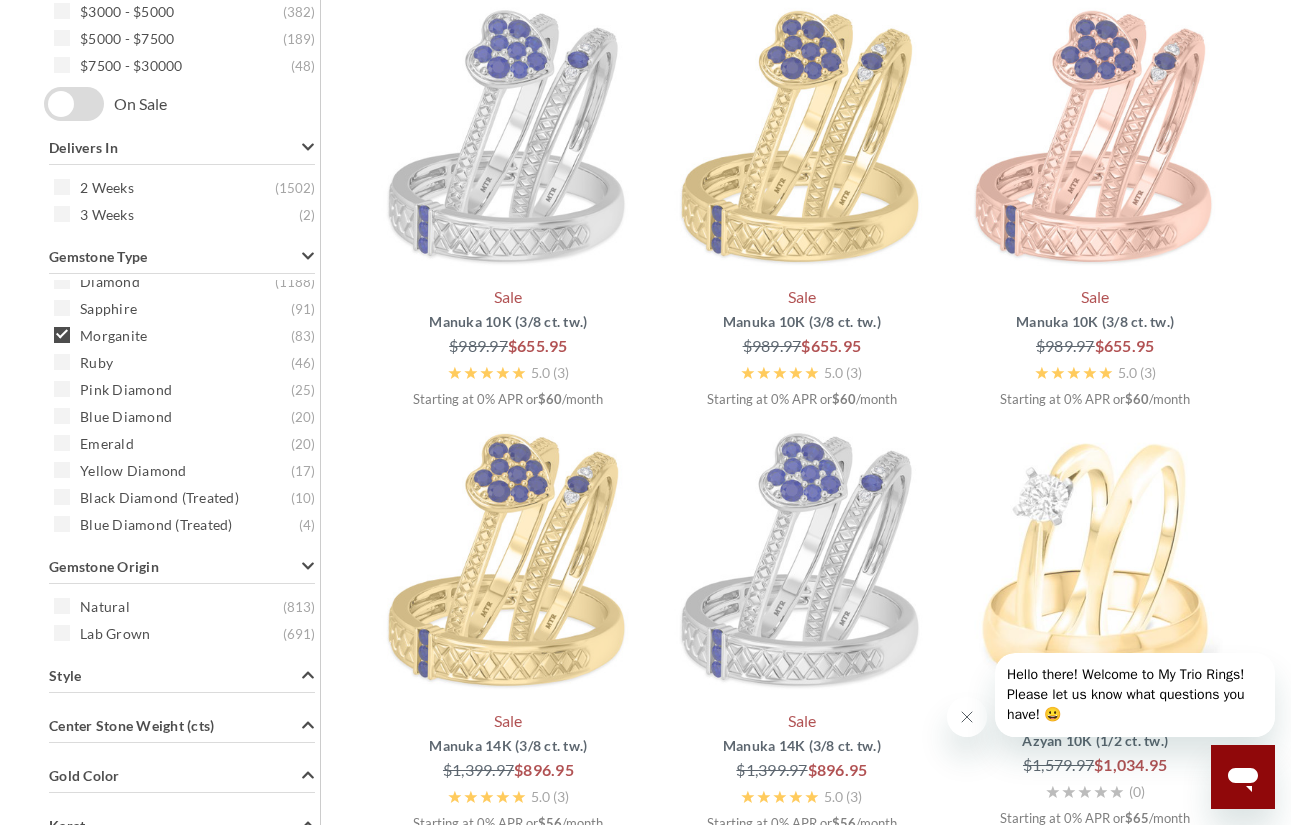 scroll, scrollTop: 796, scrollLeft: 0, axis: vertical 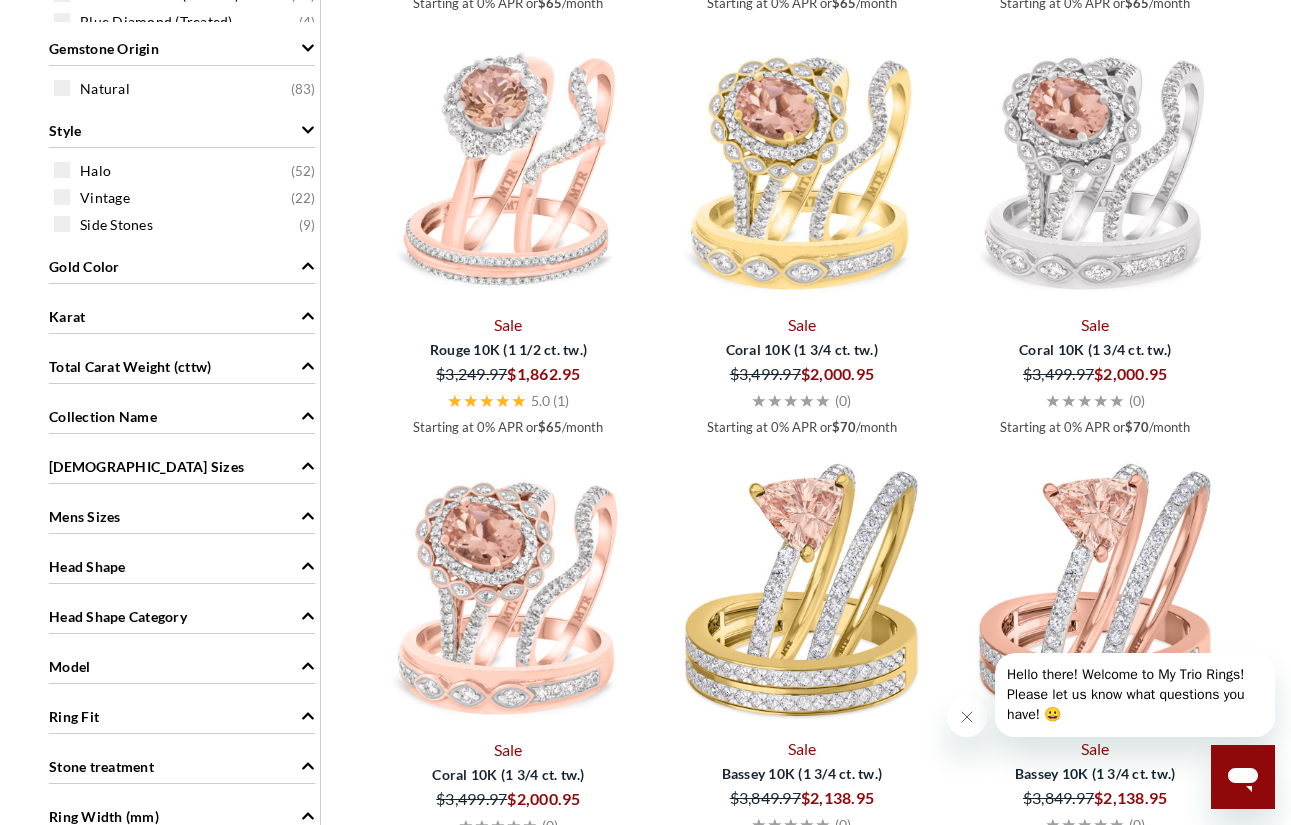 click at bounding box center (62, -222) 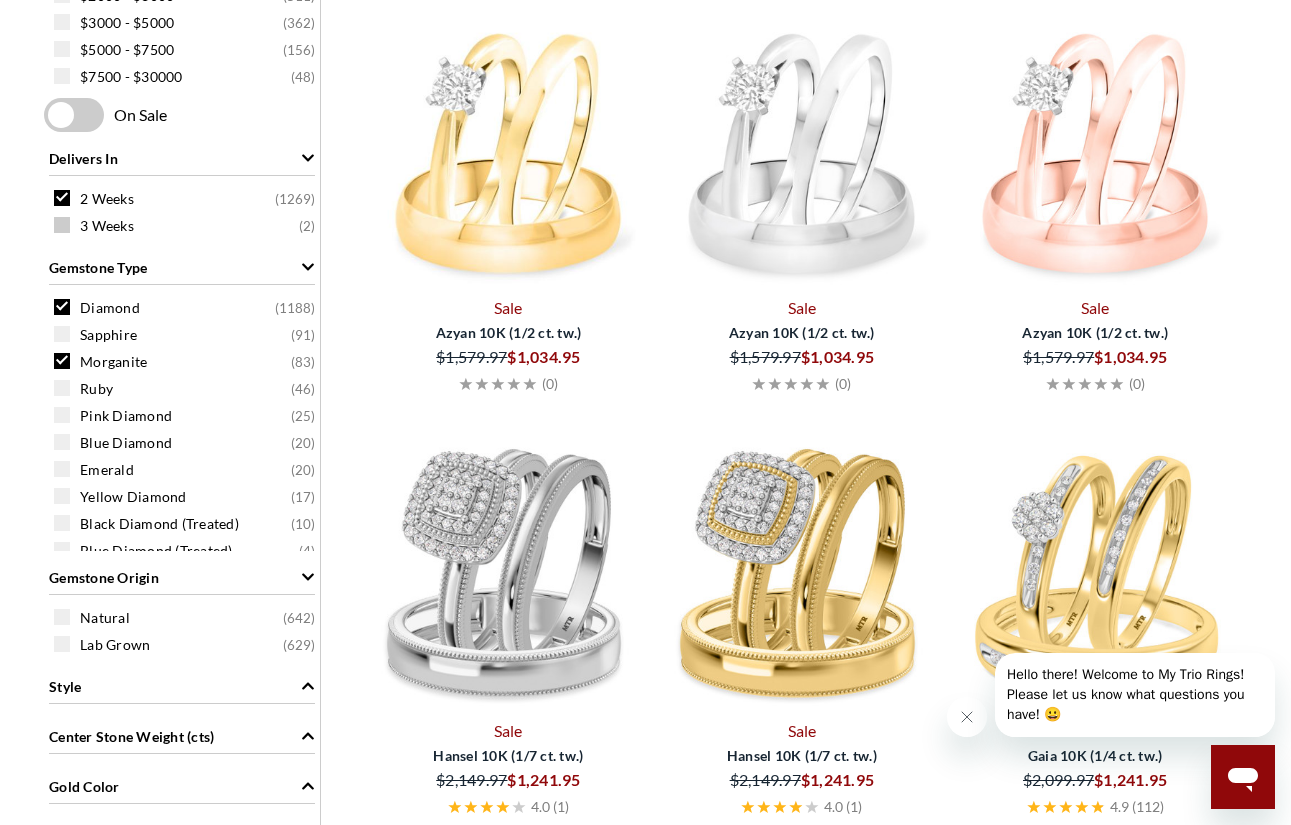 scroll, scrollTop: 796, scrollLeft: 0, axis: vertical 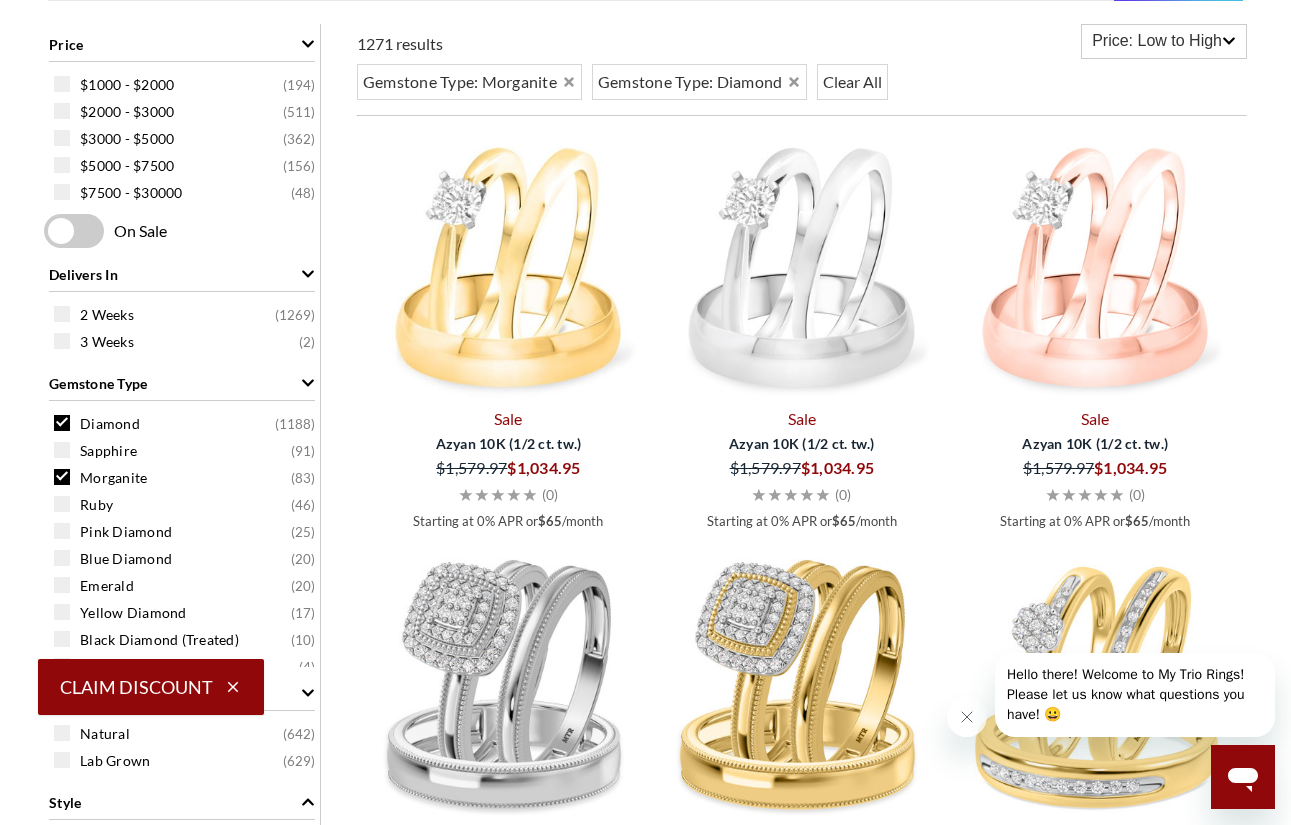 click on "Morganite   ( 83 )" at bounding box center [187, 477] 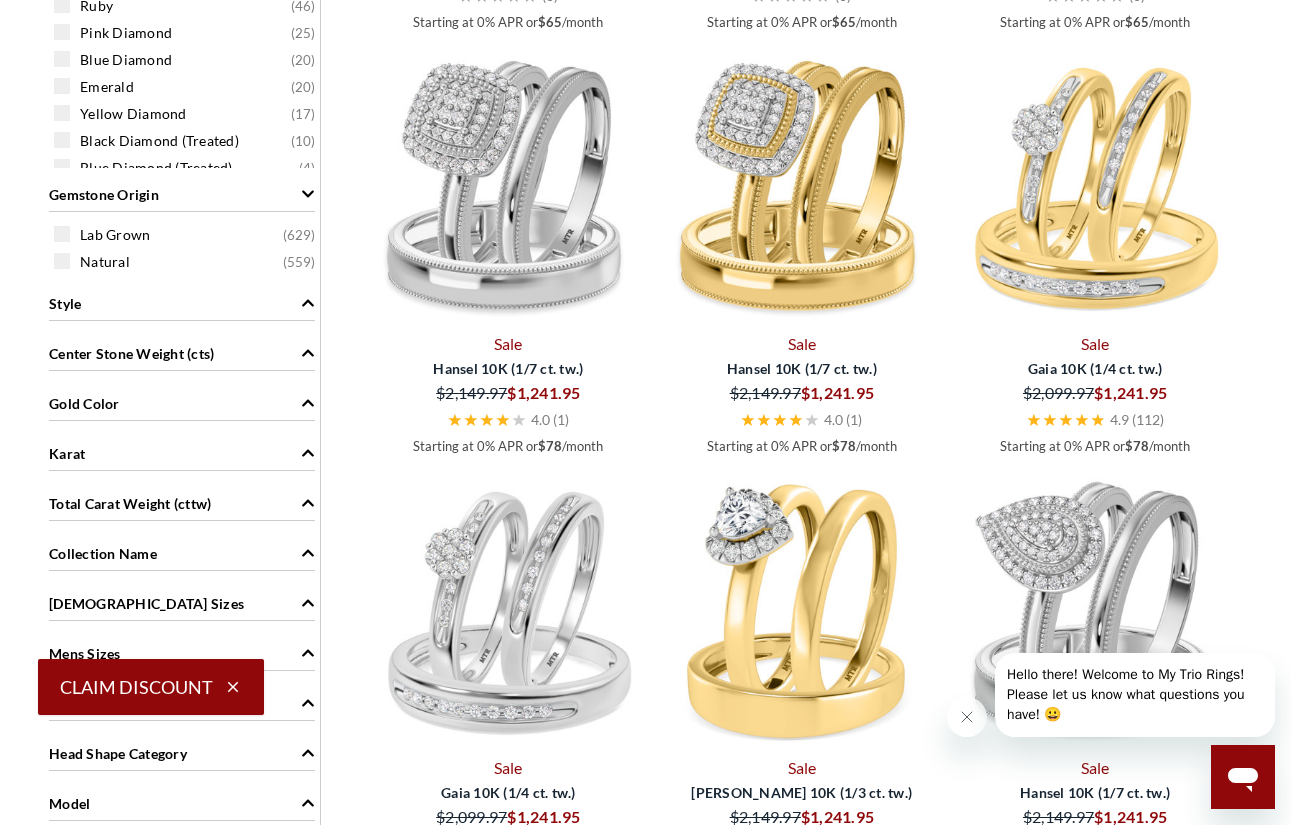 scroll, scrollTop: 1444, scrollLeft: 0, axis: vertical 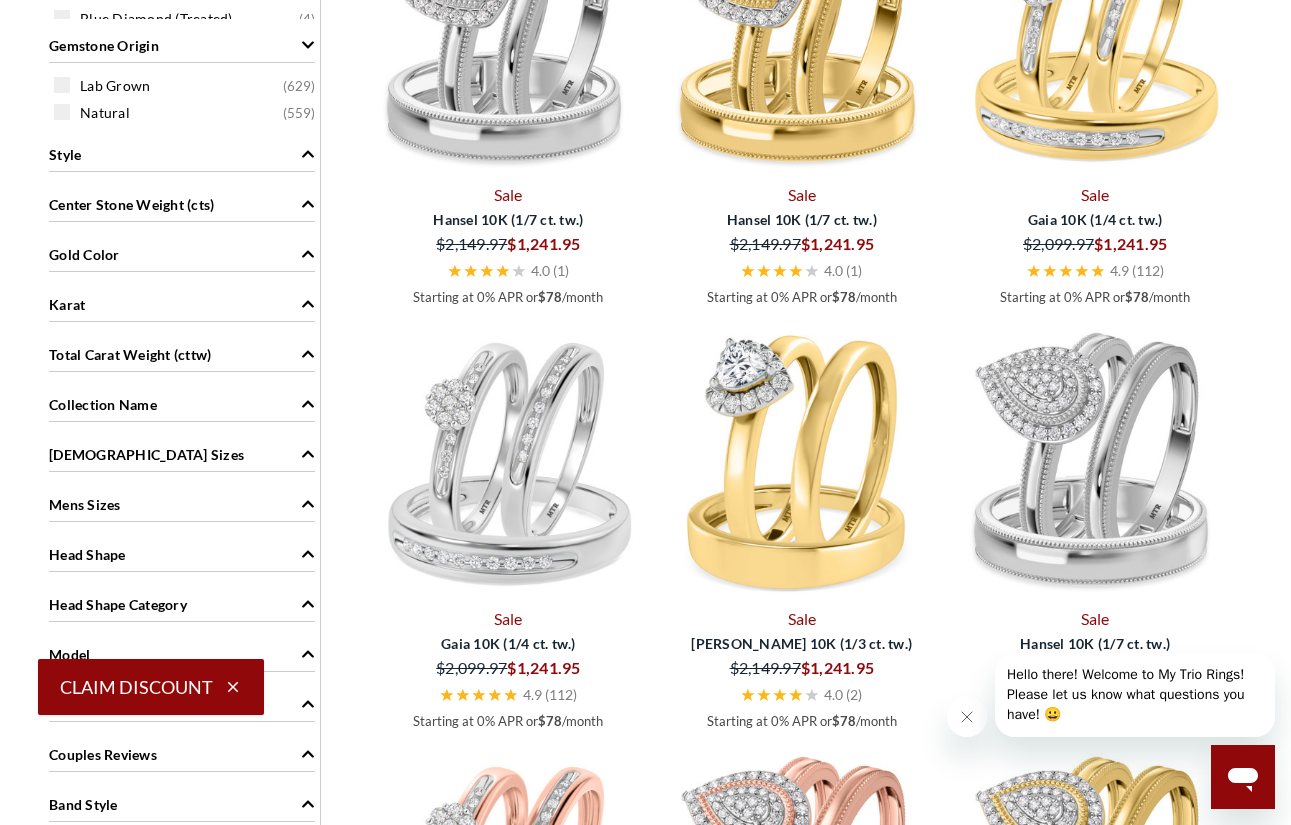 click on "Style" at bounding box center [182, 153] 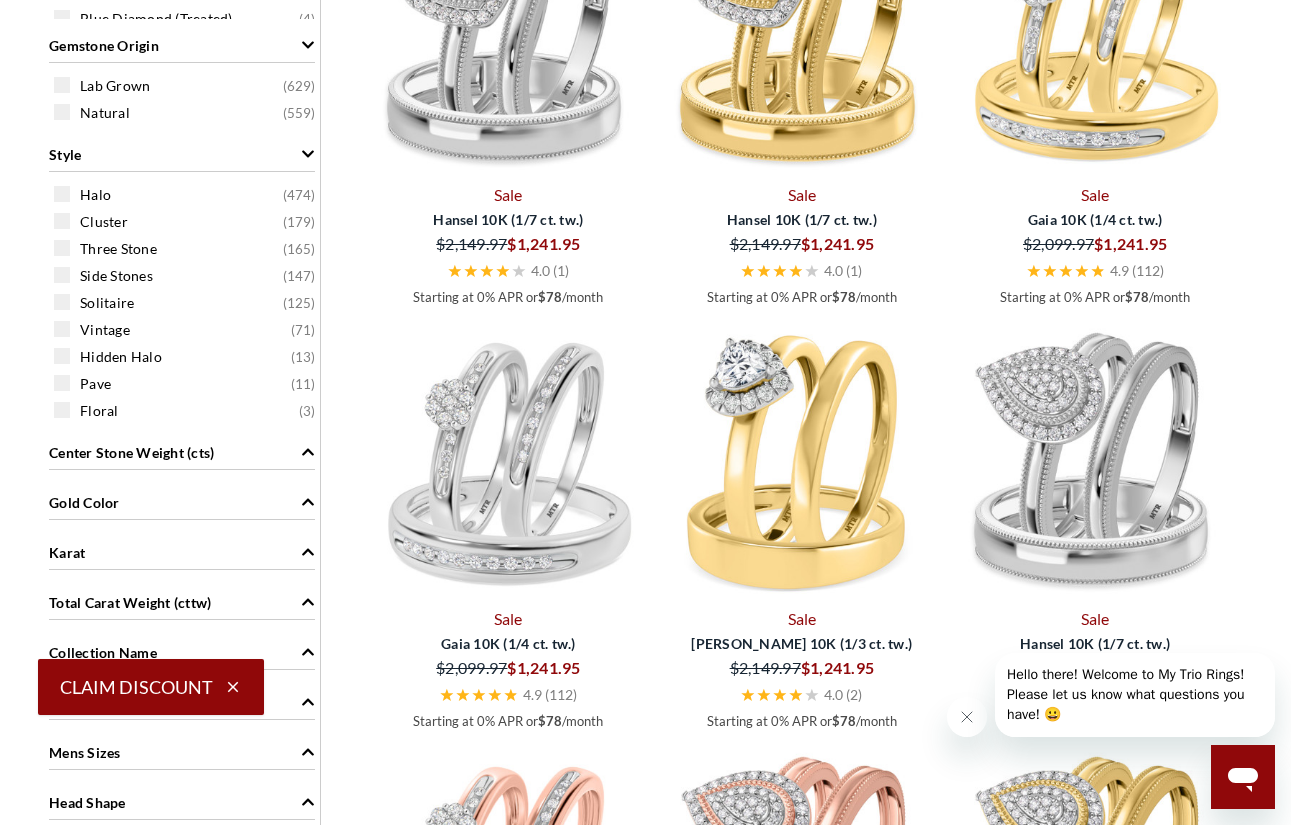 click on "Halo   ( 474 )     Cluster   ( 179 )     Three Stone   ( 165 )     Side Stones   ( 147 )     Solitaire   ( 125 )     Vintage   ( 71 )     Hidden Halo   ( 13 )     Pave   ( 11 )     Floral   ( 3 )" at bounding box center [182, 302] 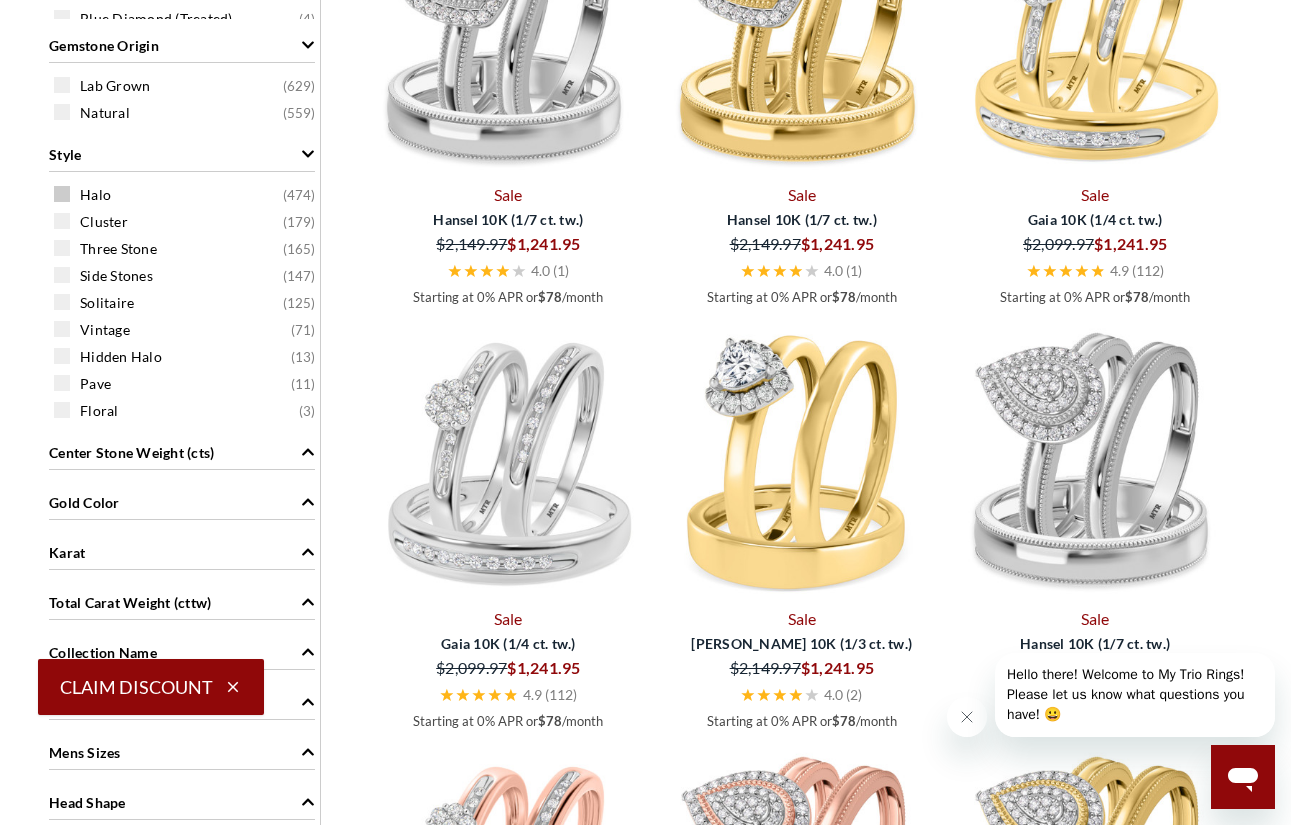 click at bounding box center (62, 194) 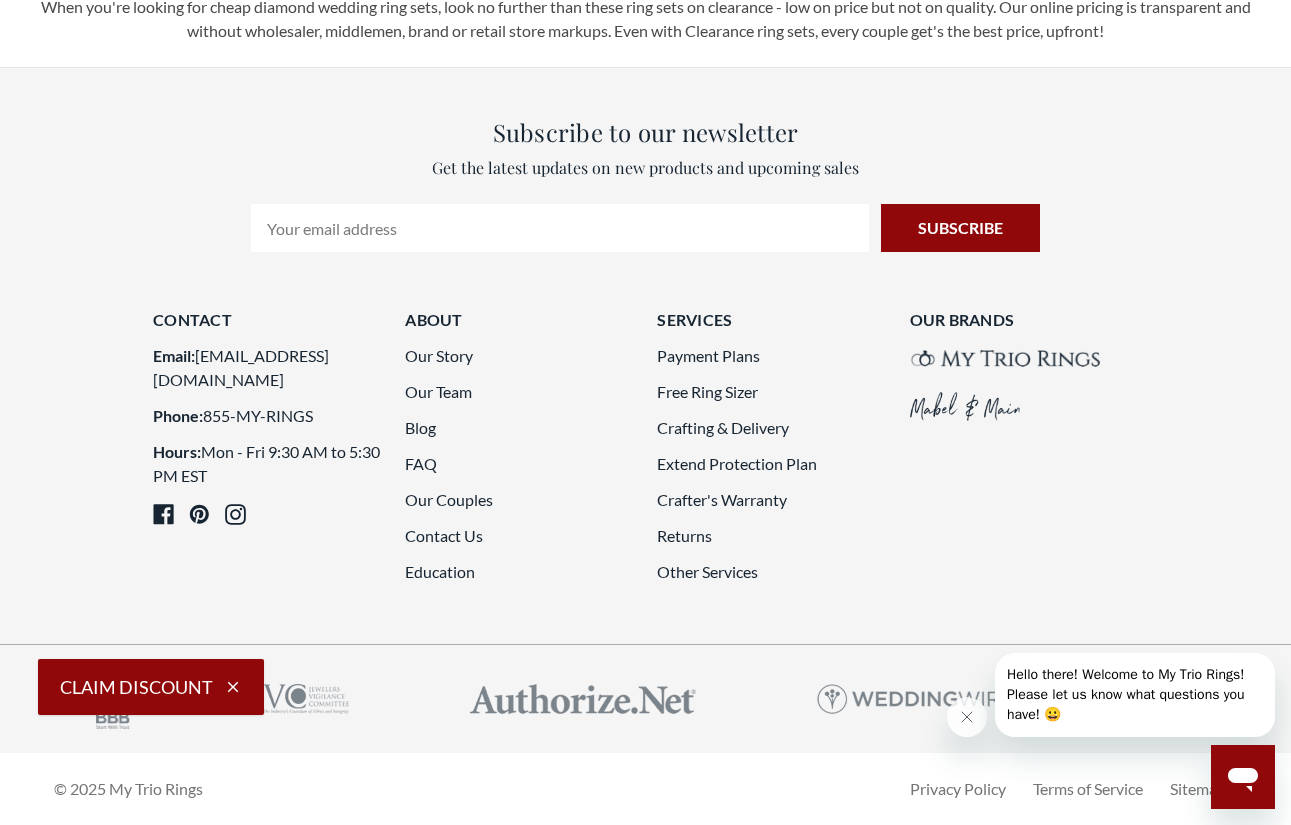 scroll, scrollTop: 4828, scrollLeft: 0, axis: vertical 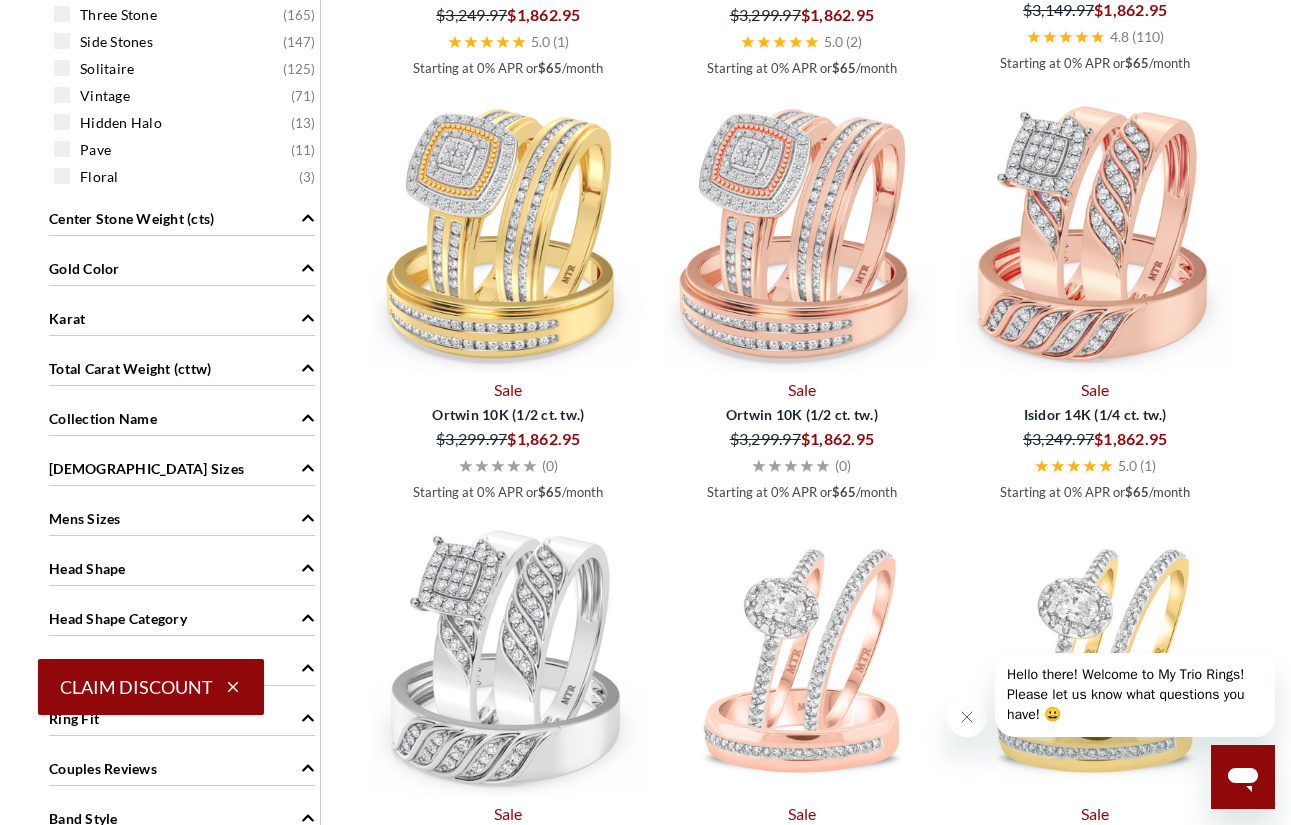 click on "Gold Color" at bounding box center [182, 267] 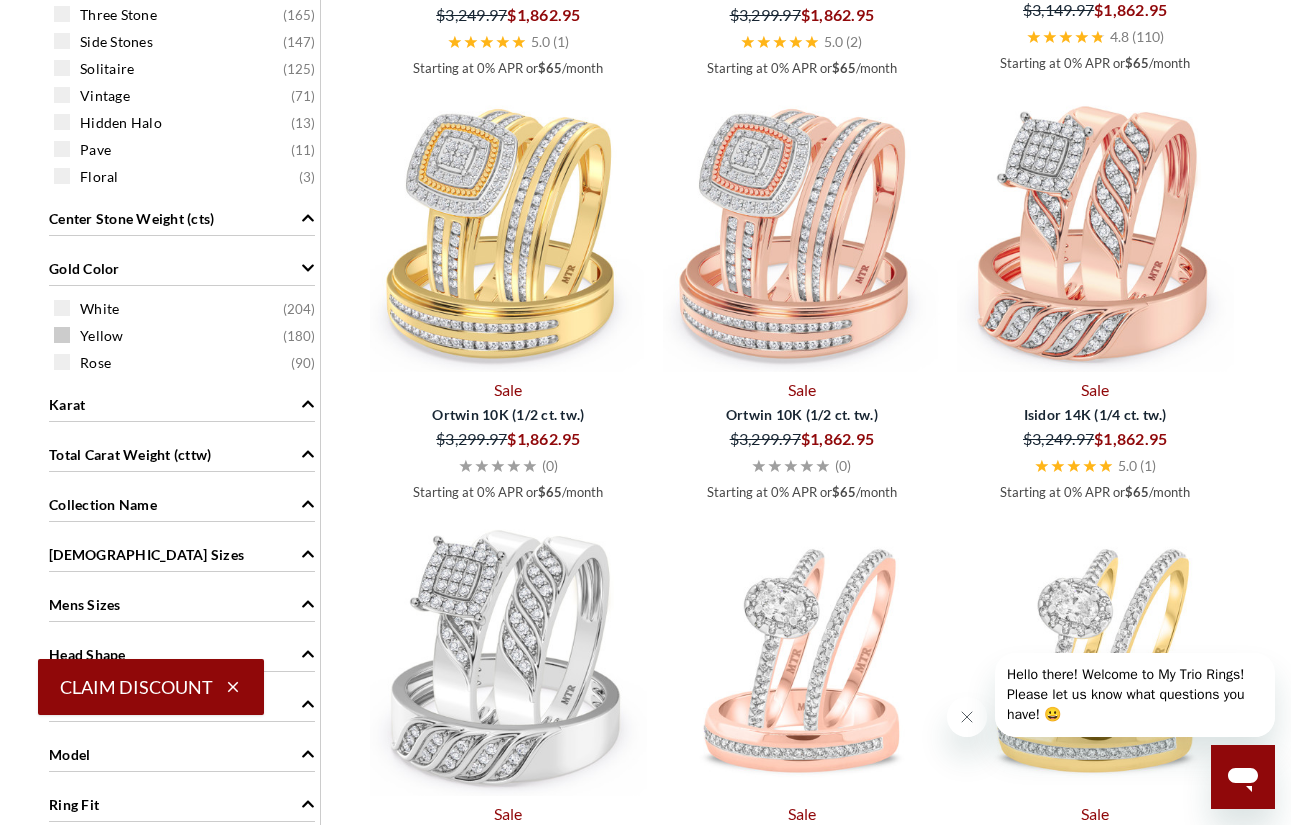 click at bounding box center (62, 335) 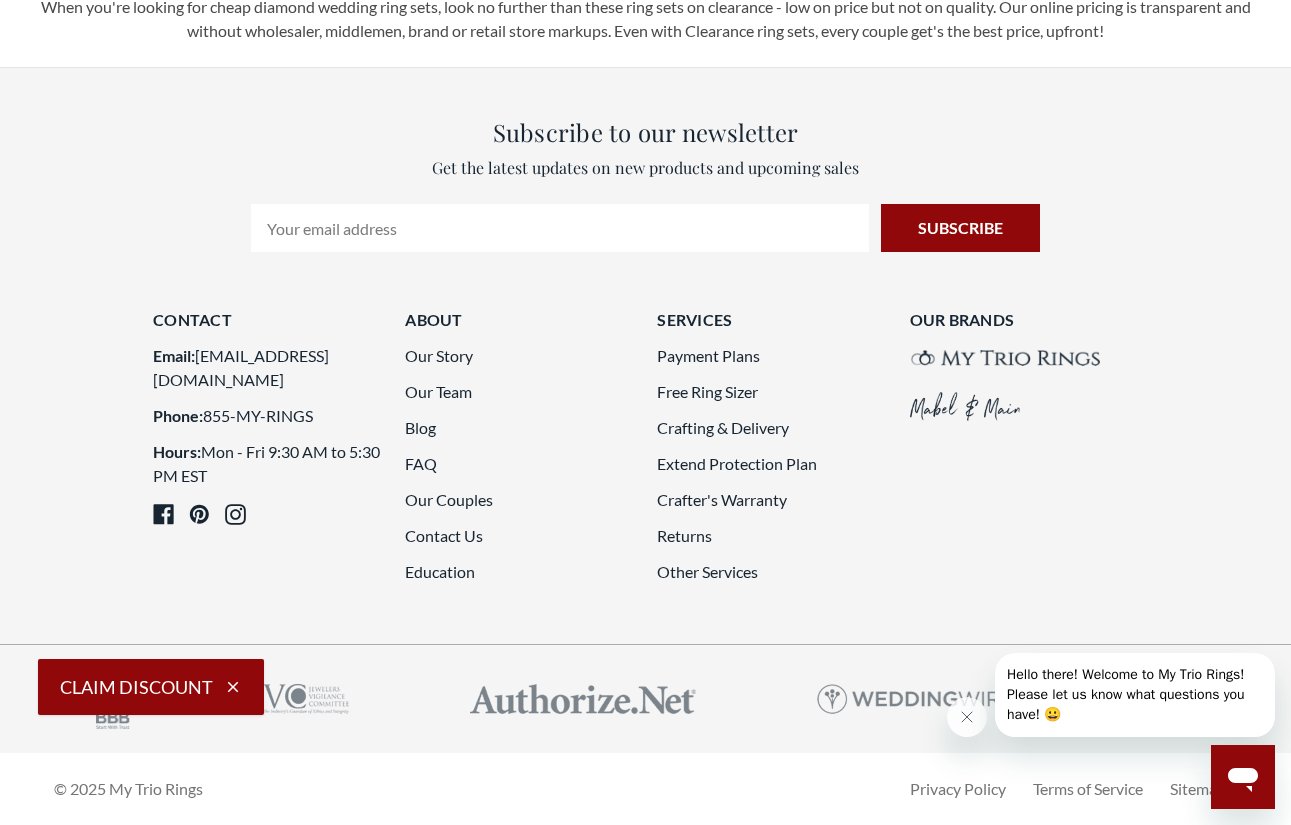 scroll, scrollTop: 5441, scrollLeft: 0, axis: vertical 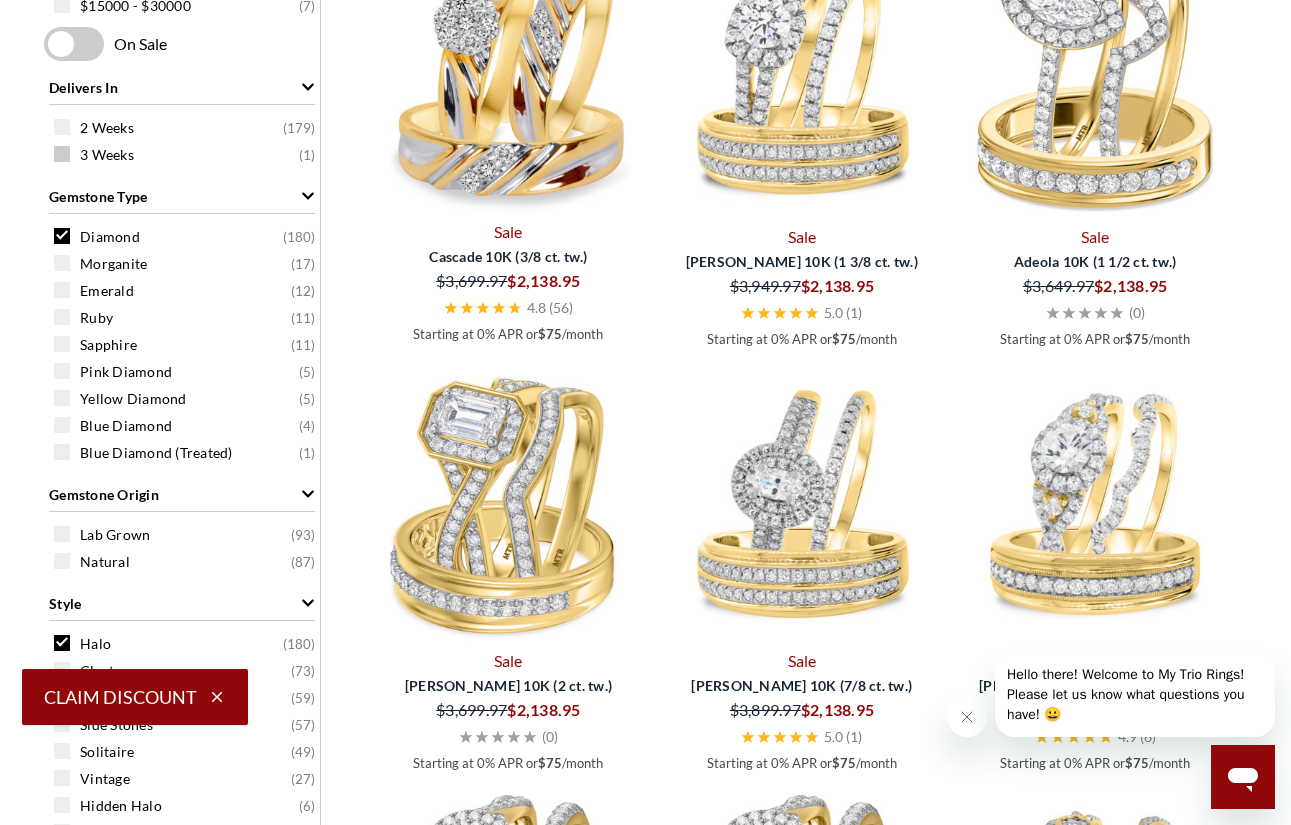 click at bounding box center [62, 154] 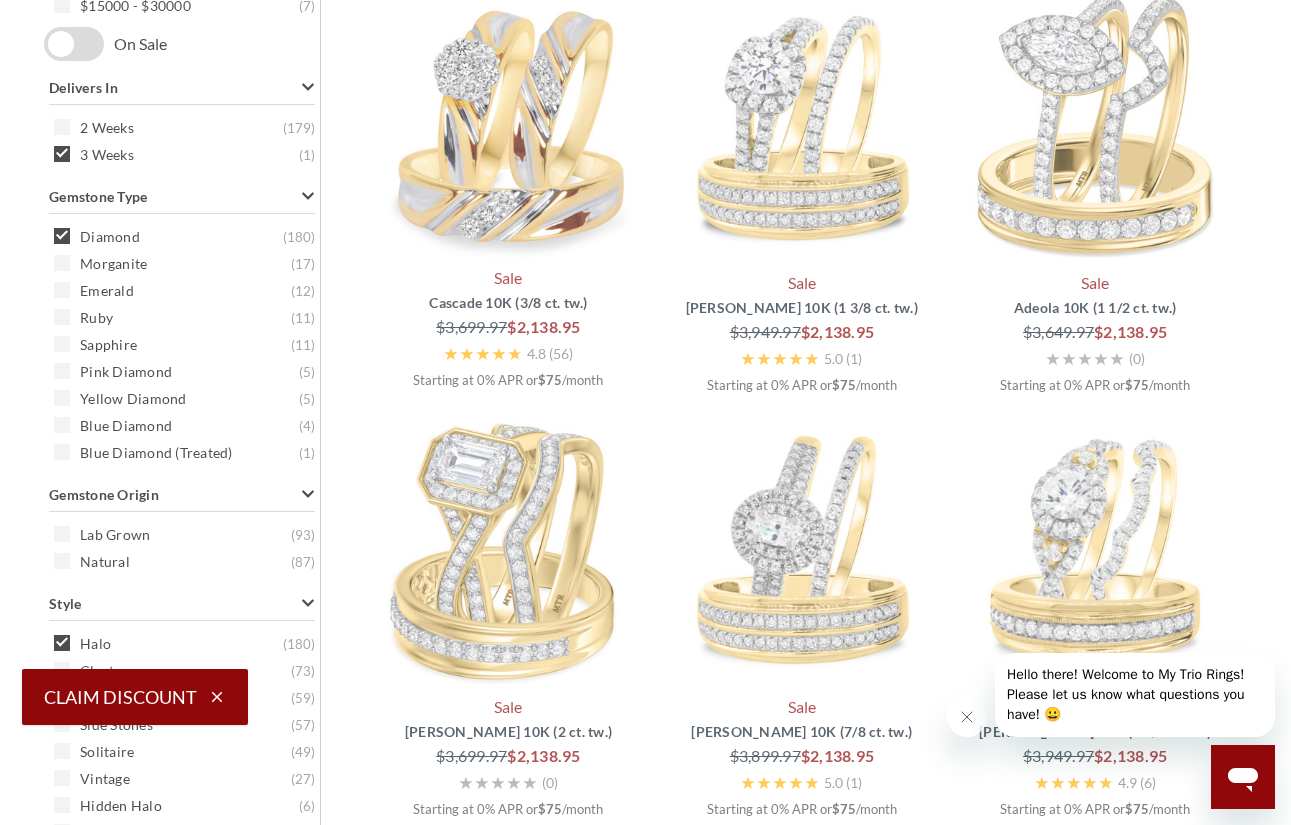 scroll, scrollTop: 796, scrollLeft: 0, axis: vertical 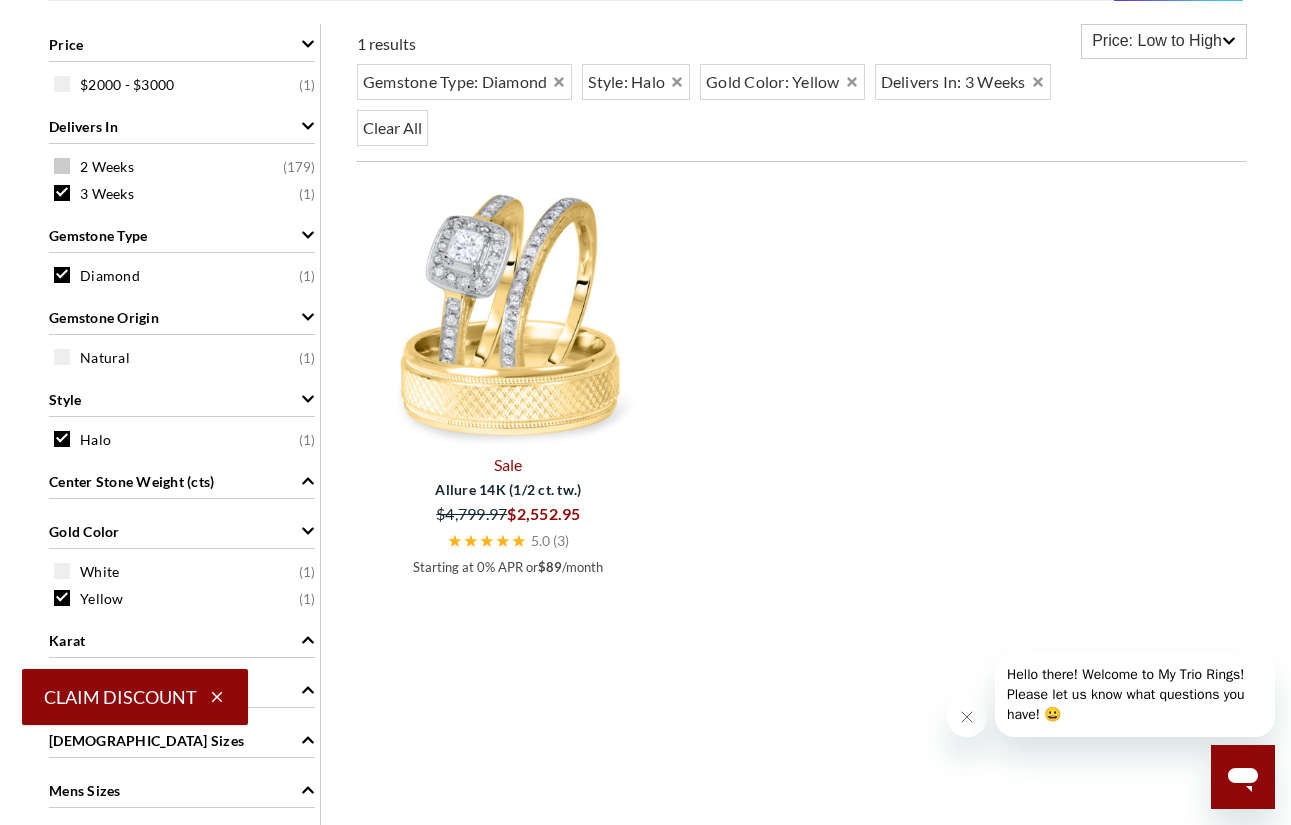 click at bounding box center [62, 166] 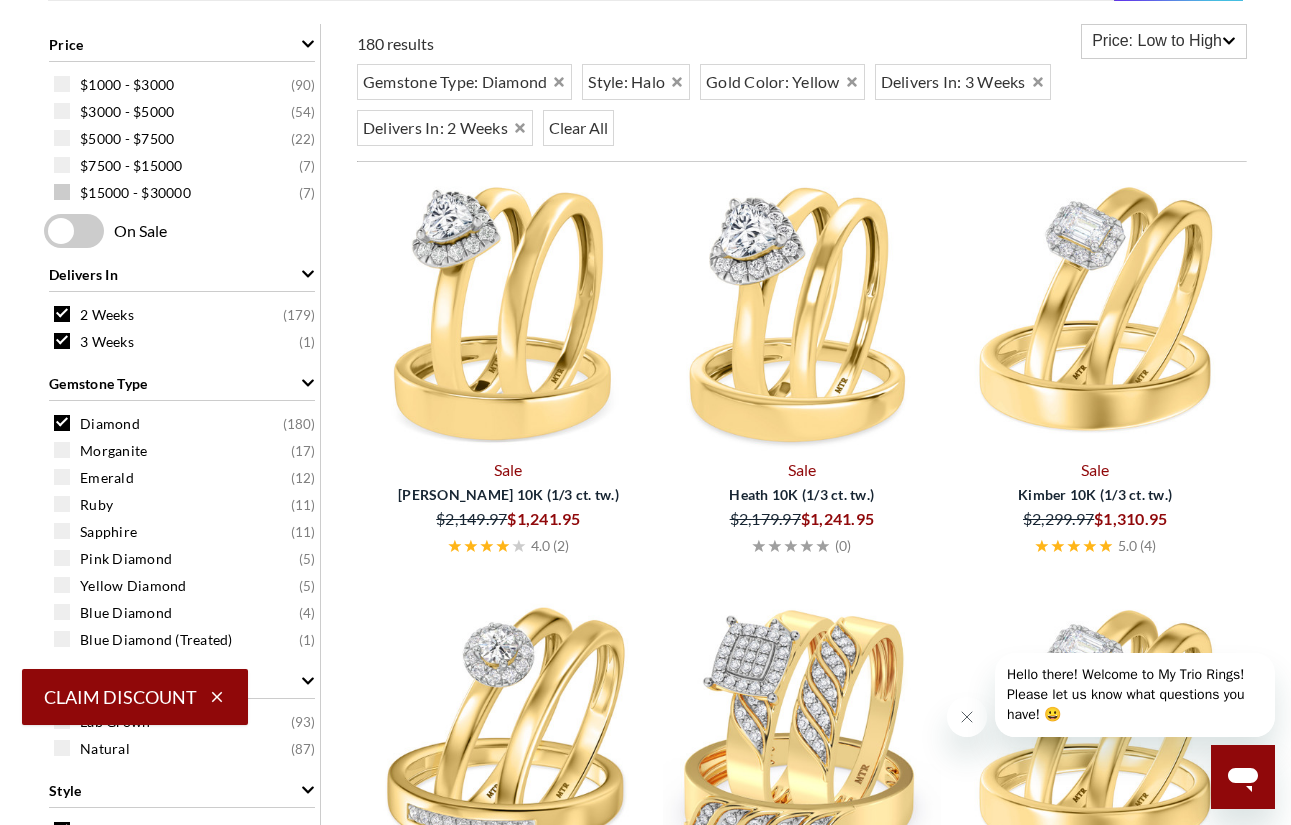 click at bounding box center (62, 192) 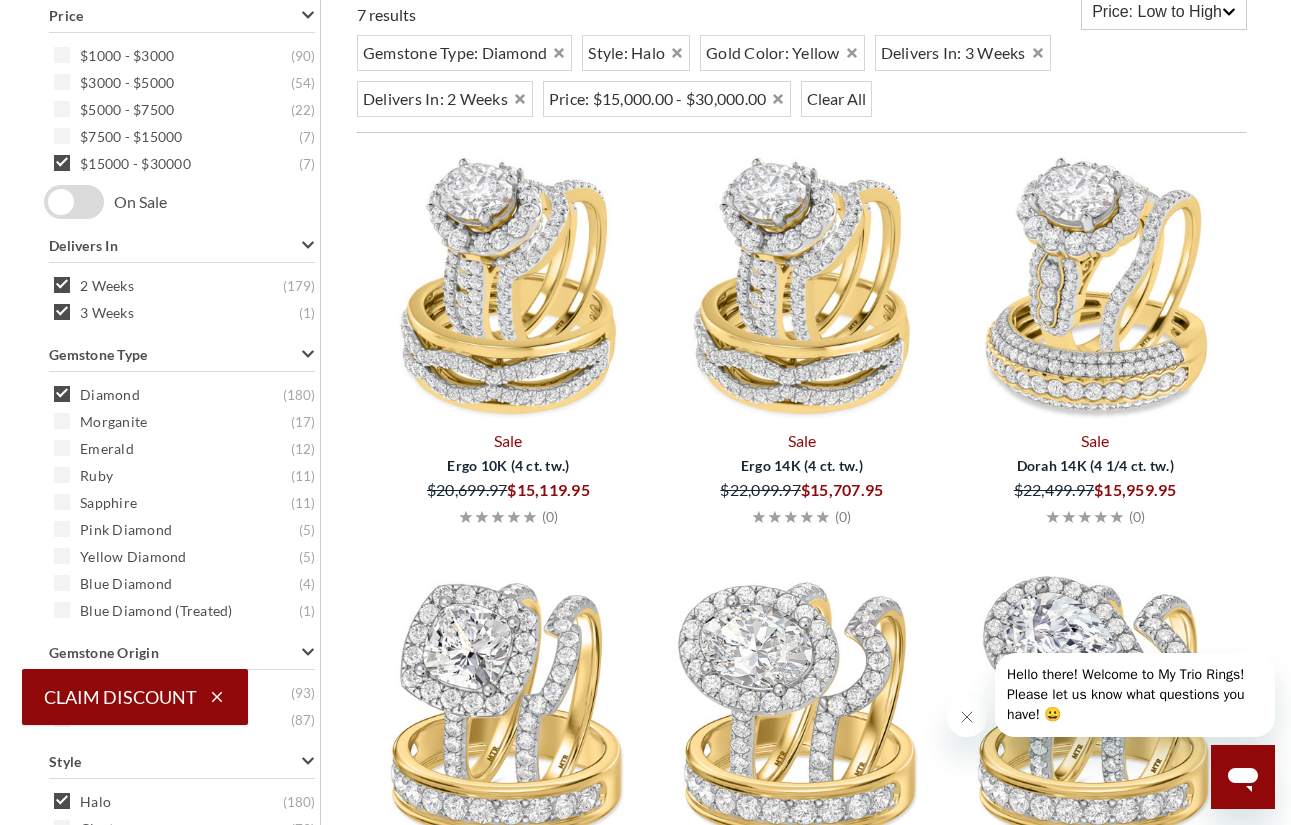 scroll, scrollTop: 822, scrollLeft: 0, axis: vertical 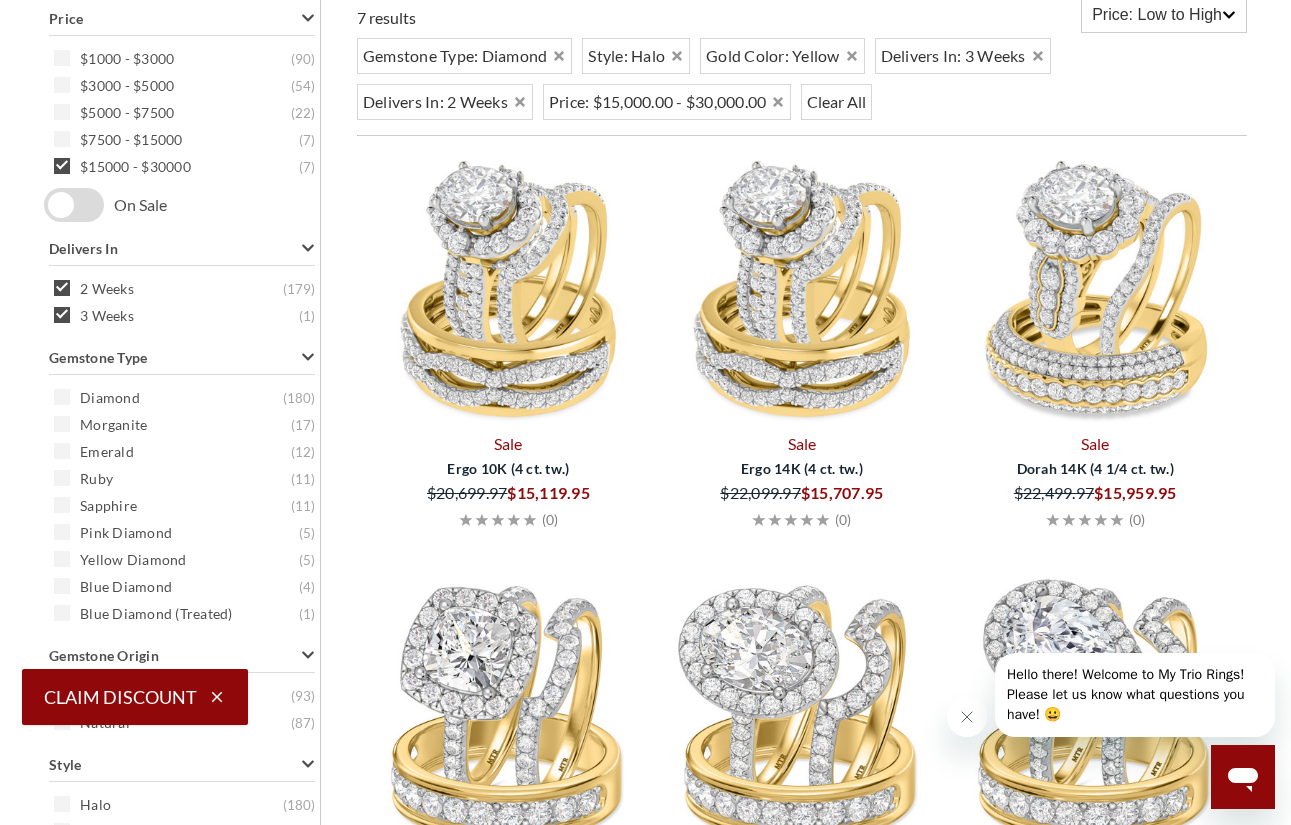 click at bounding box center [62, 166] 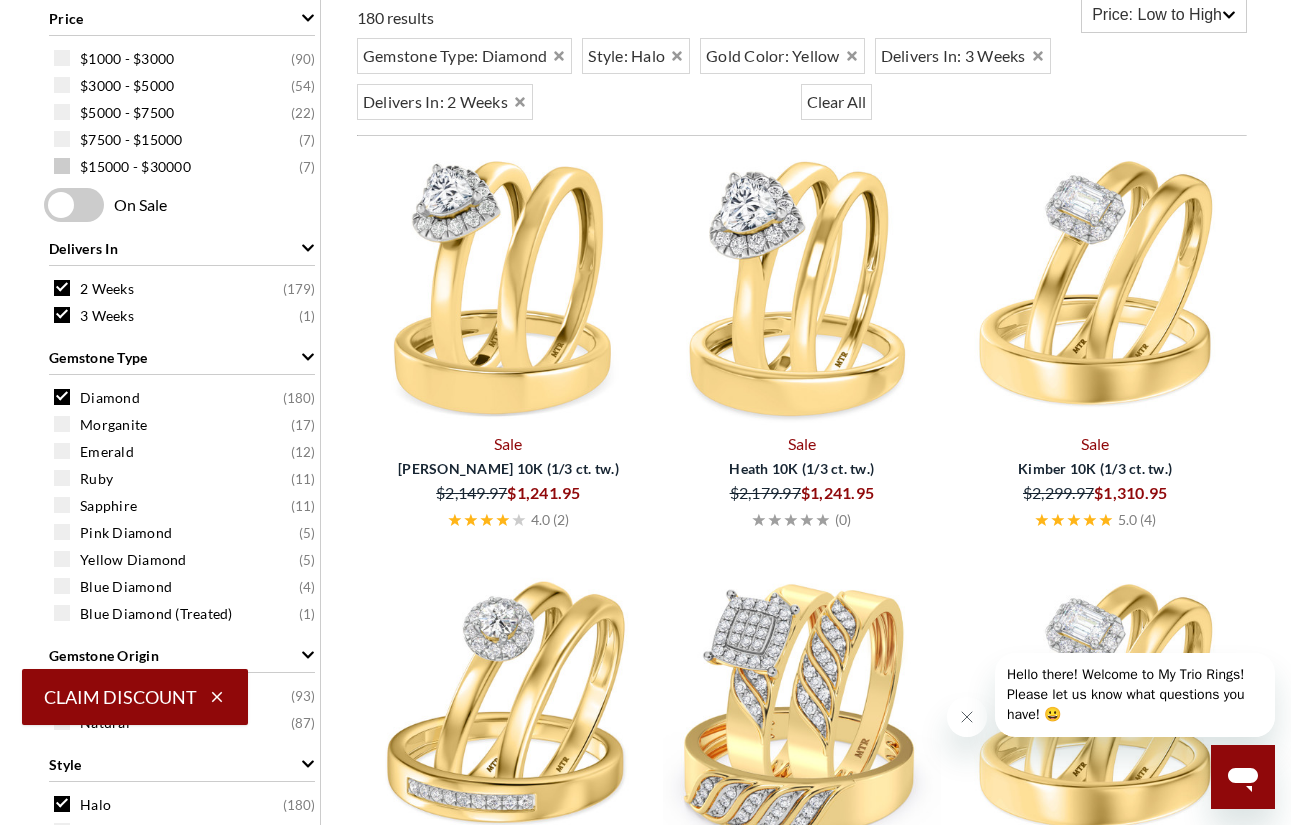 scroll, scrollTop: 796, scrollLeft: 0, axis: vertical 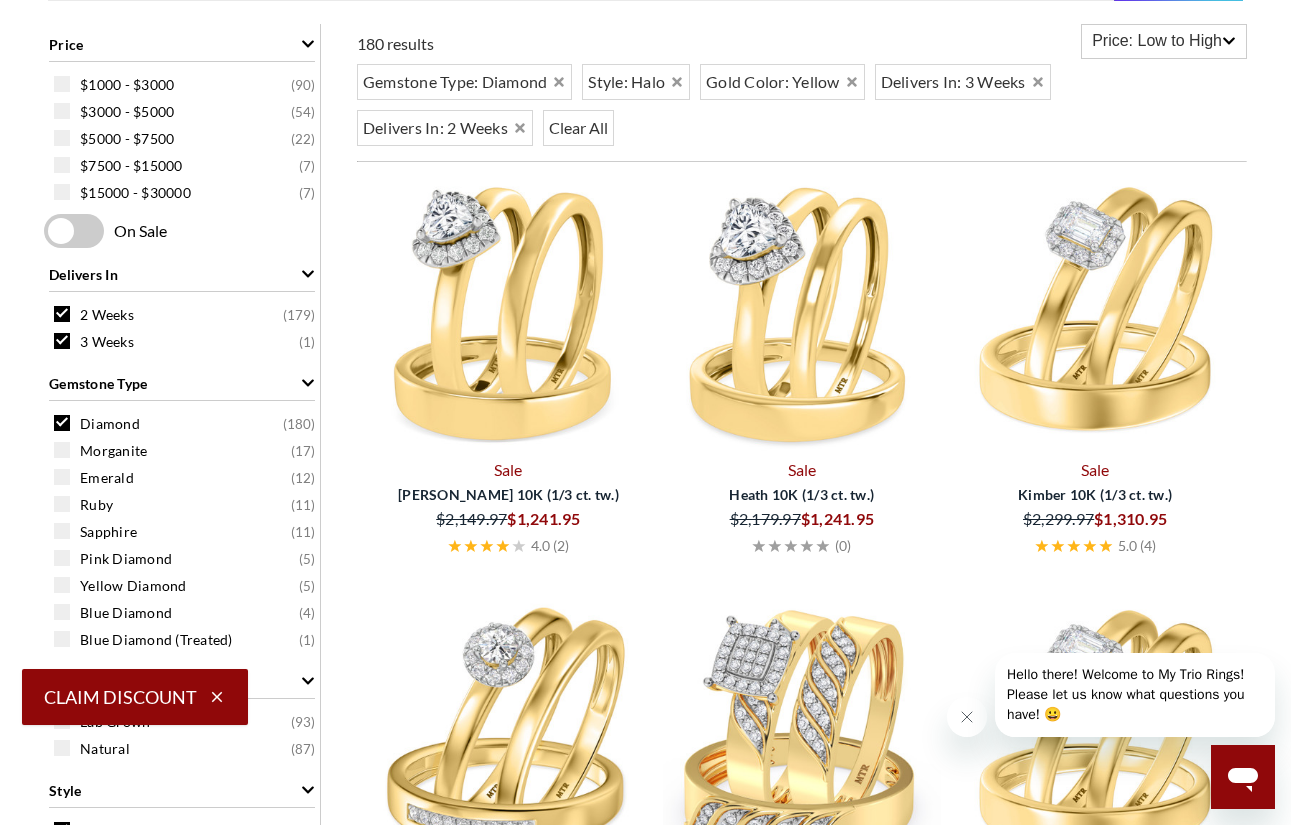 click at bounding box center [62, 341] 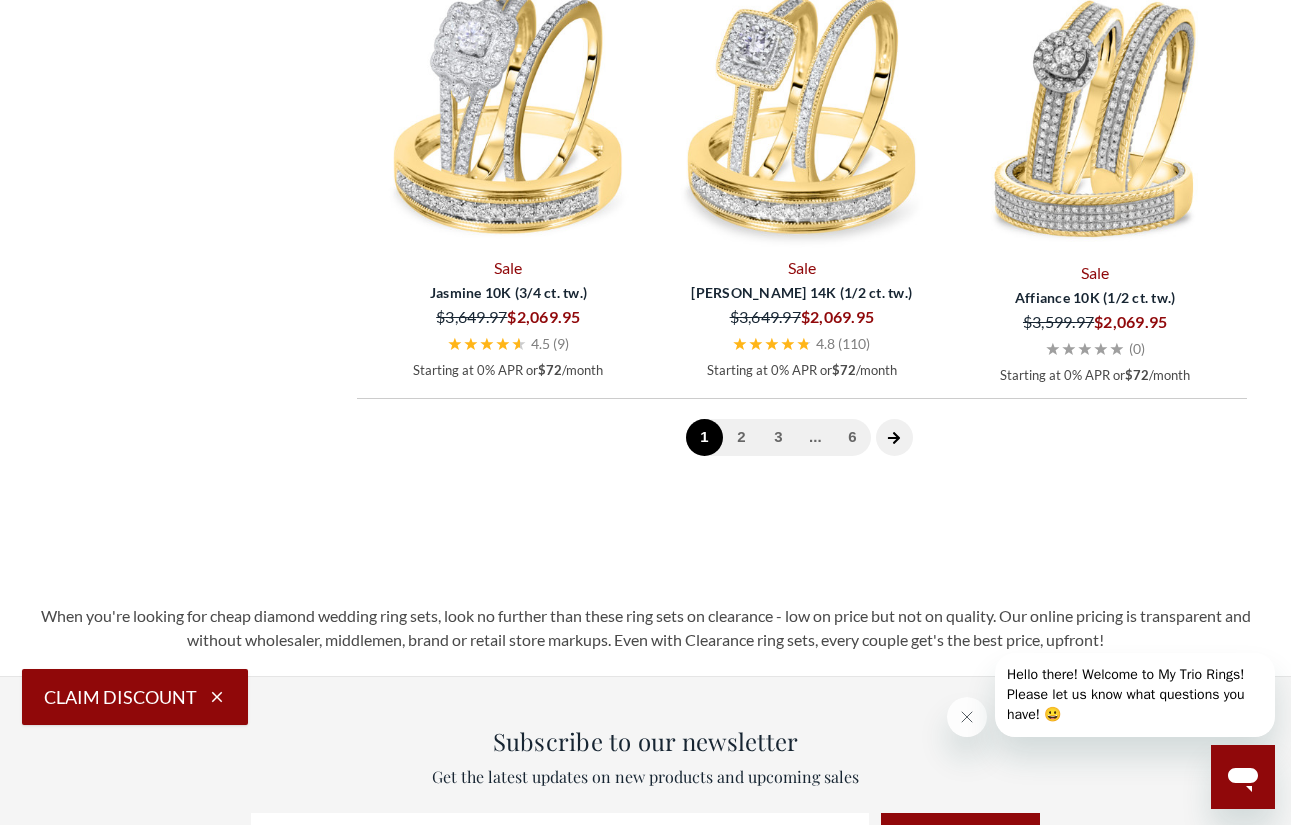scroll, scrollTop: 4813, scrollLeft: 0, axis: vertical 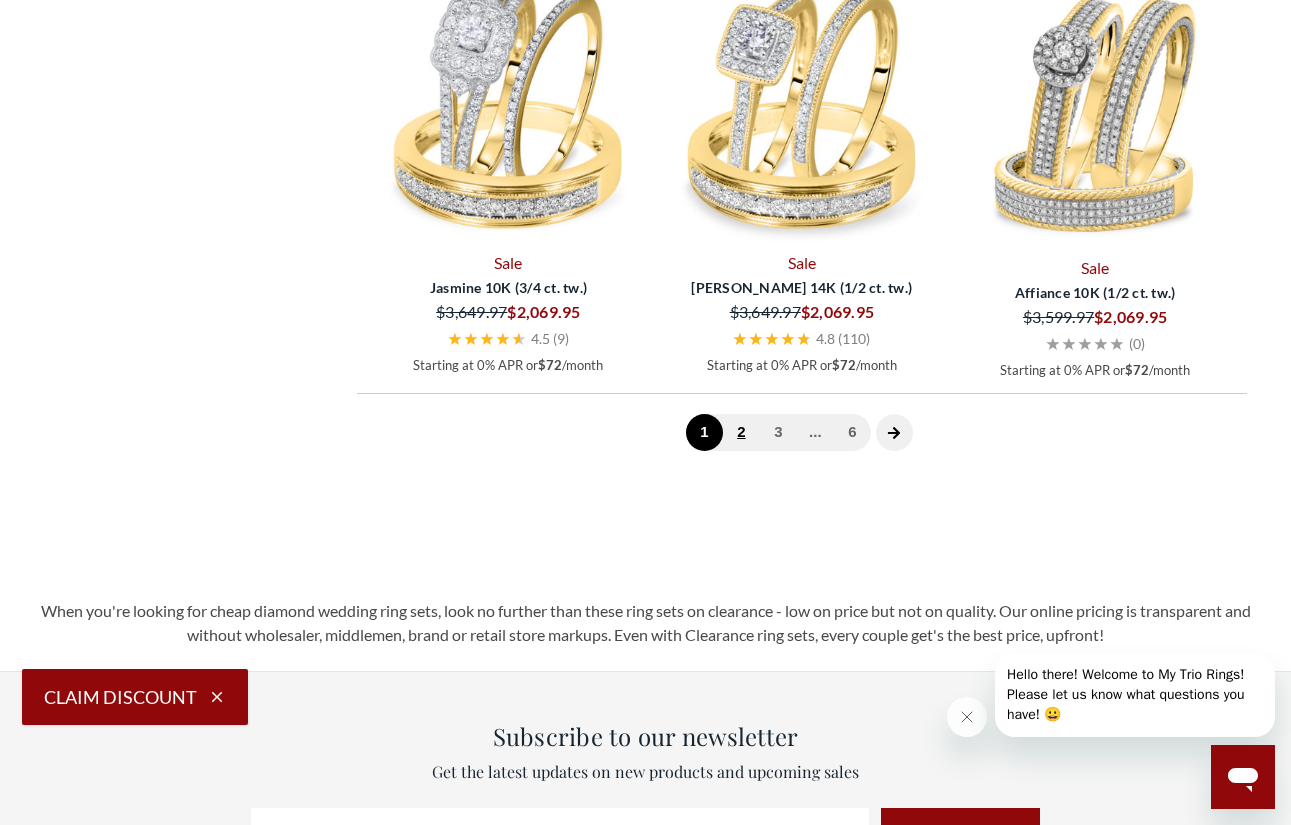 click on "2" 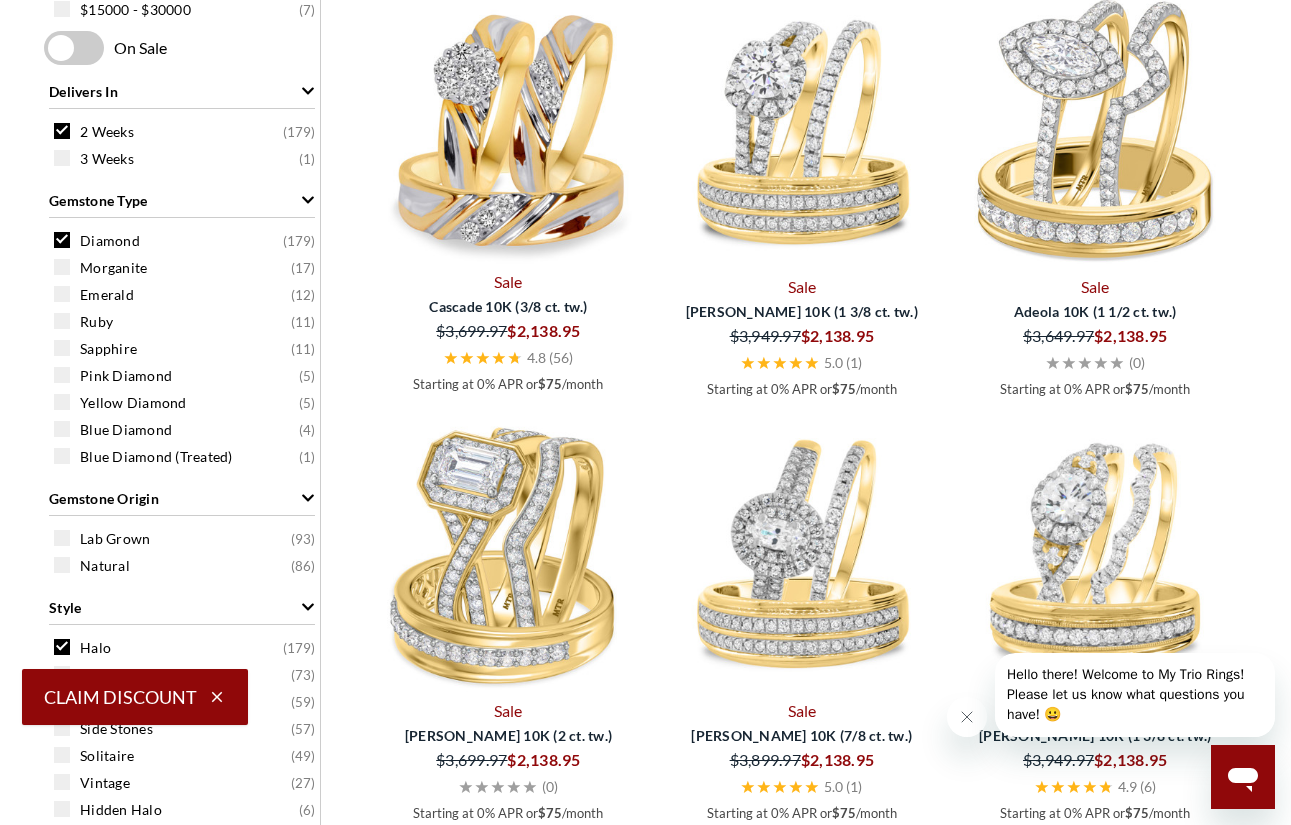 scroll, scrollTop: 984, scrollLeft: 0, axis: vertical 